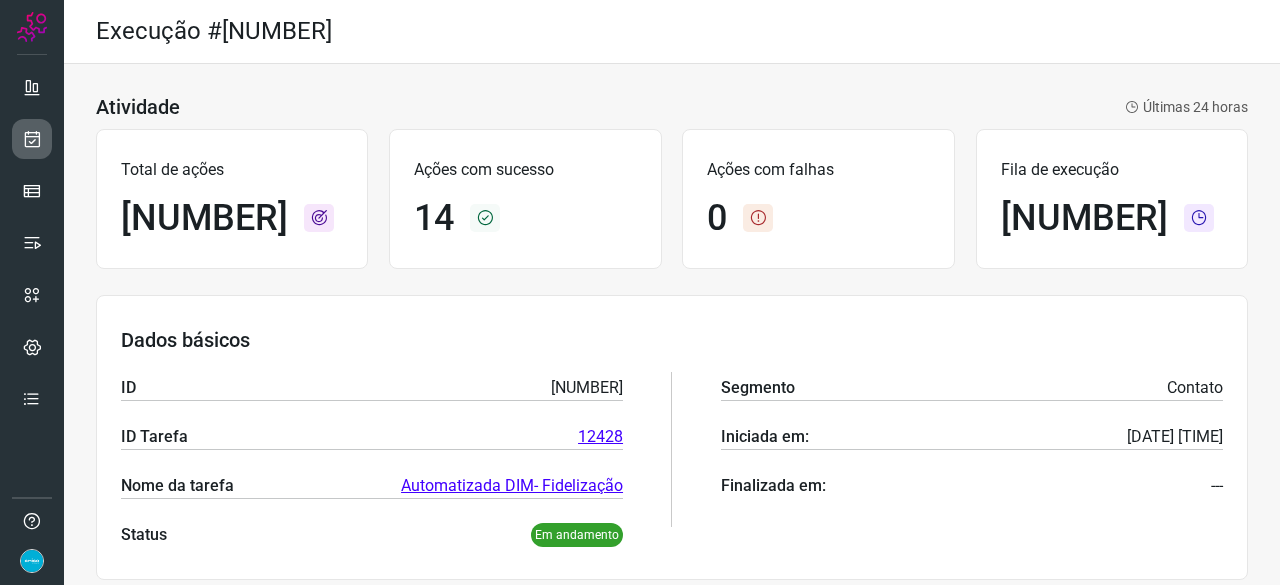scroll, scrollTop: 0, scrollLeft: 0, axis: both 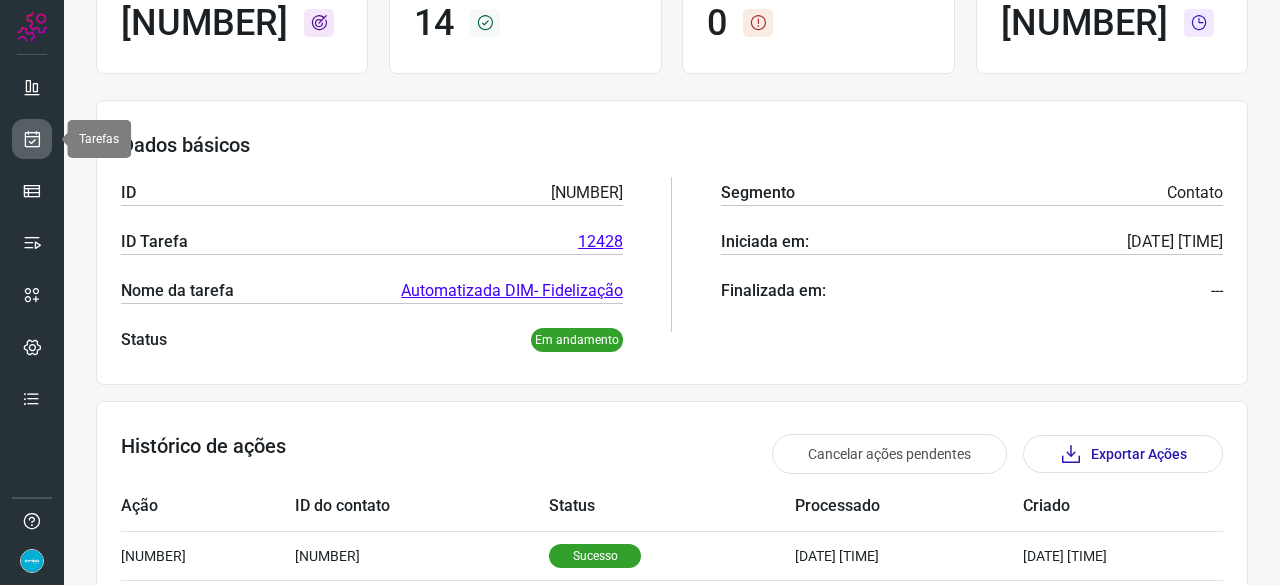 click at bounding box center (32, 139) 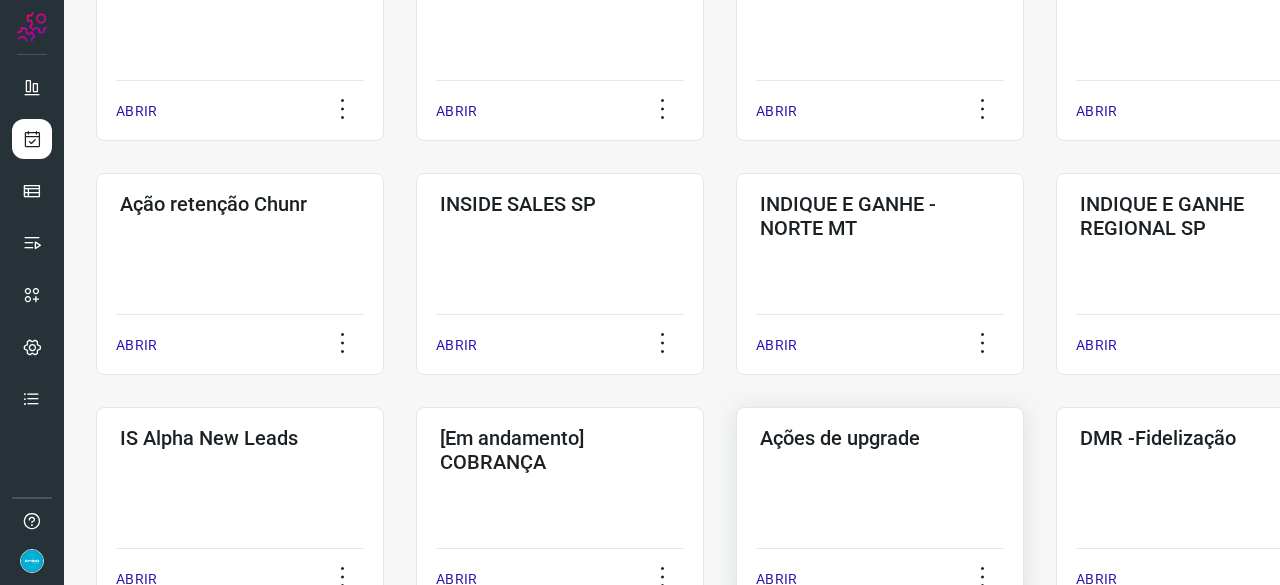 scroll, scrollTop: 560, scrollLeft: 0, axis: vertical 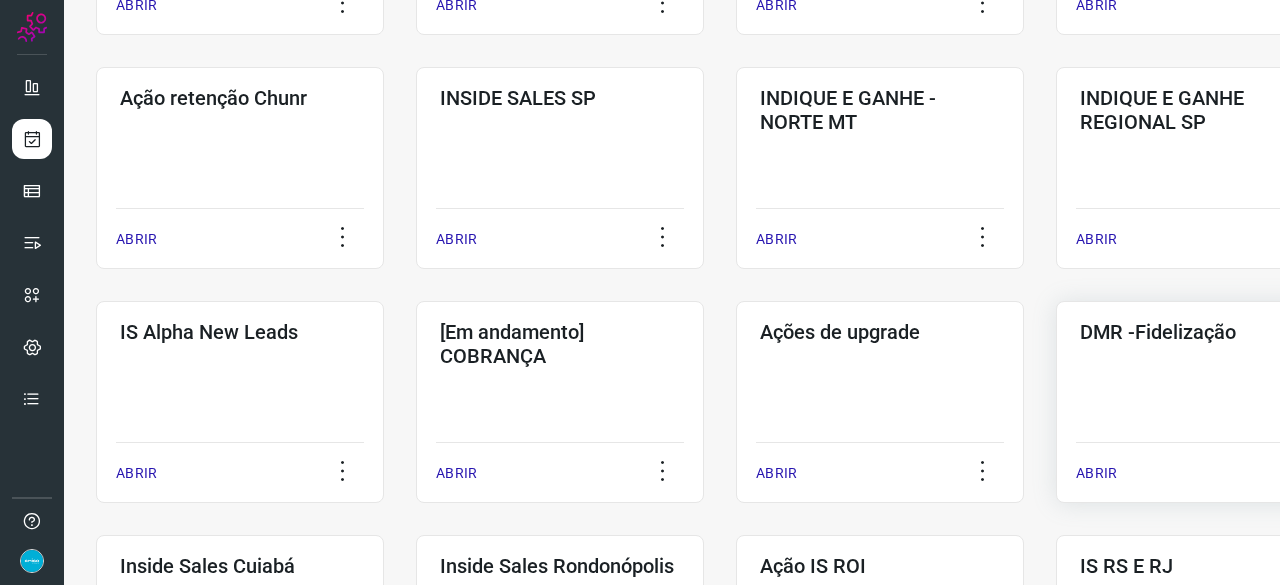 click on "ABRIR" at bounding box center [1096, 473] 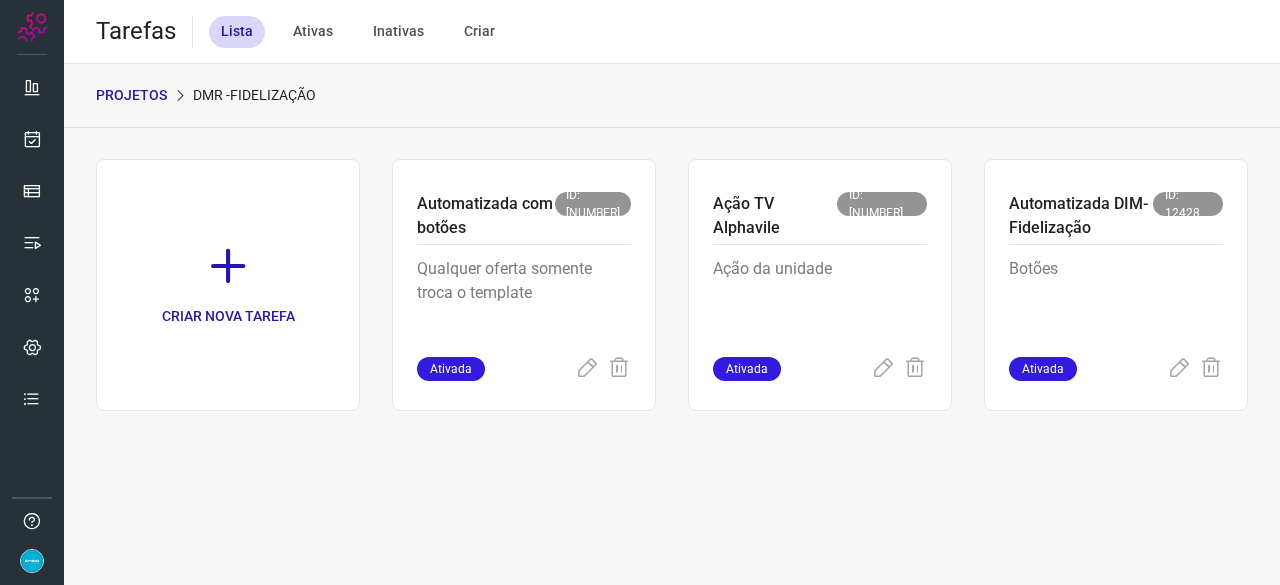 scroll, scrollTop: 0, scrollLeft: 0, axis: both 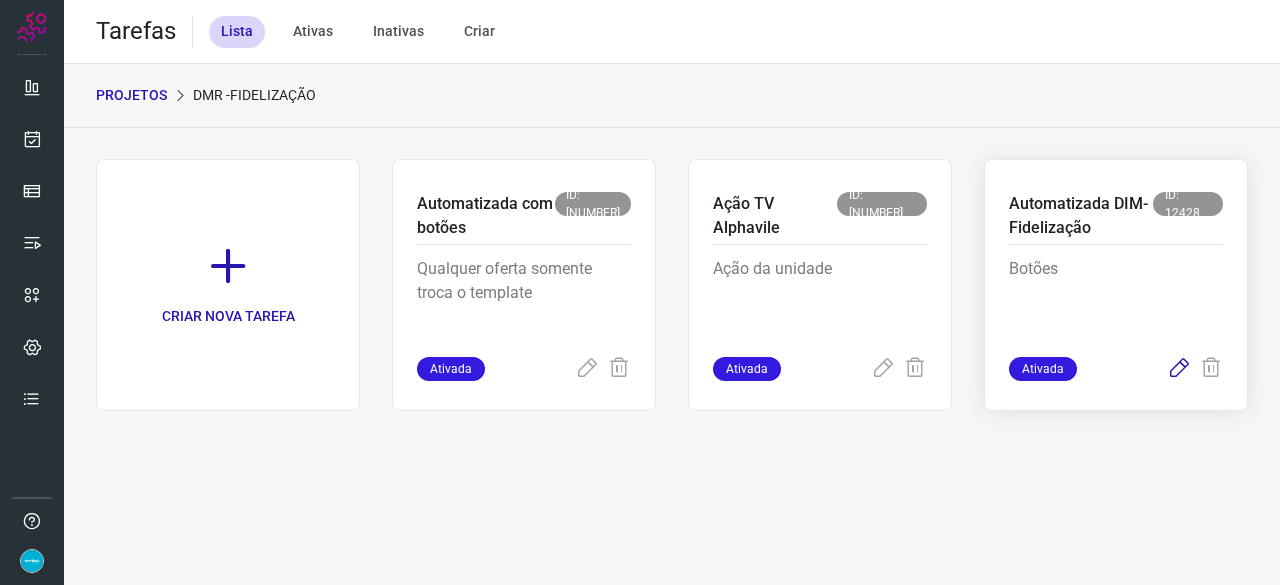 click at bounding box center [1179, 369] 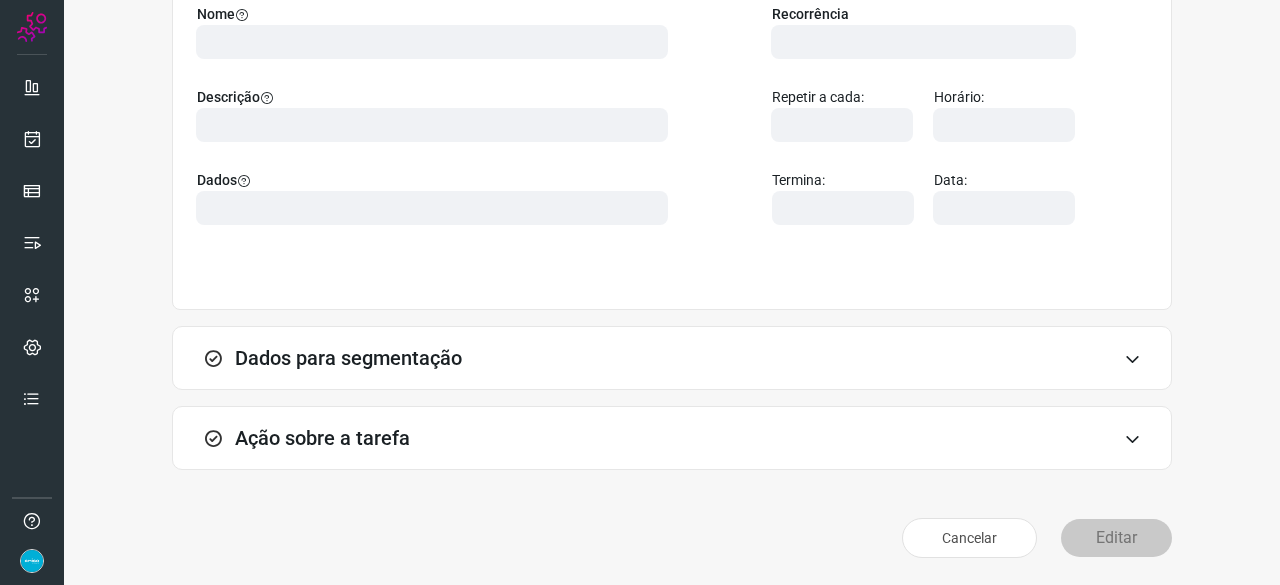 scroll, scrollTop: 195, scrollLeft: 0, axis: vertical 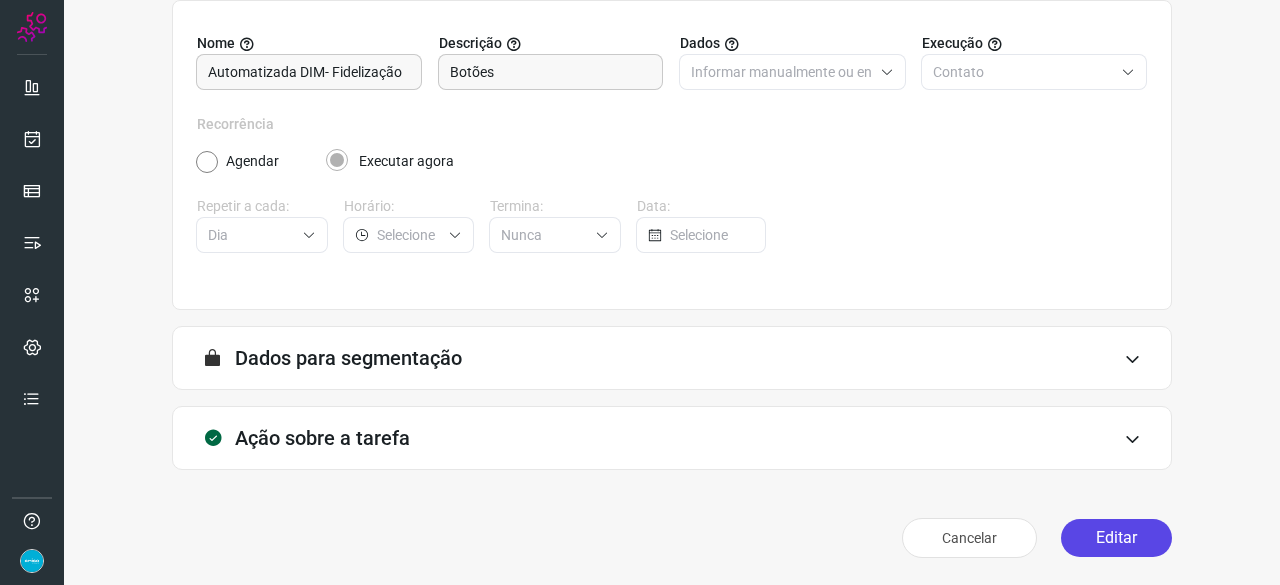 click on "Editar" at bounding box center (1116, 538) 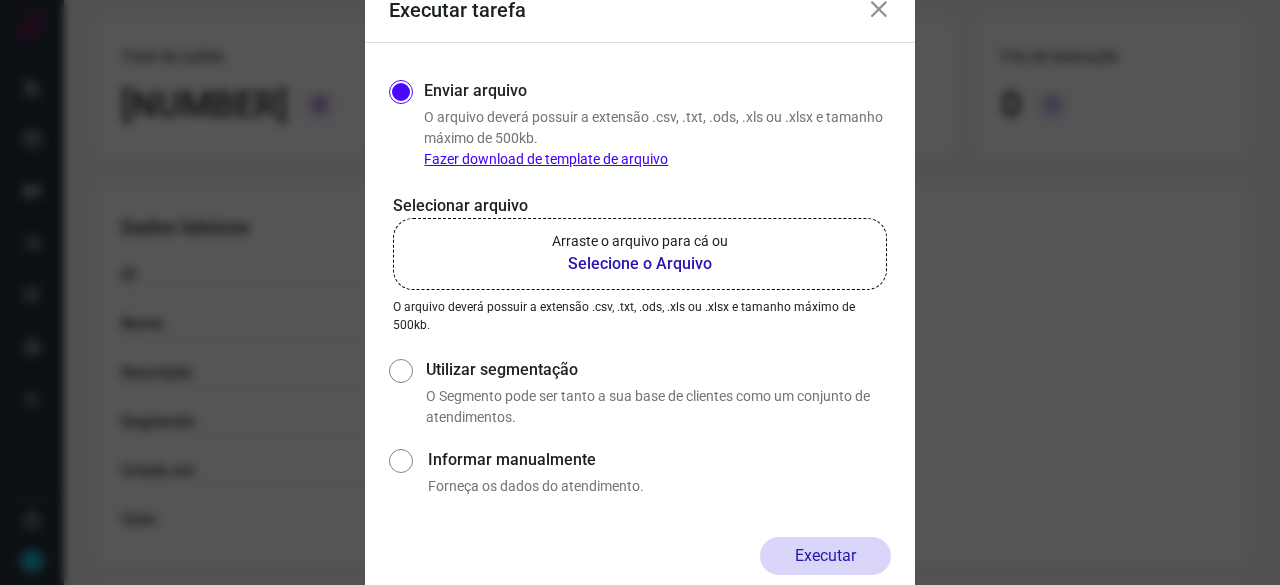 click on "Selecione o Arquivo" at bounding box center [640, 264] 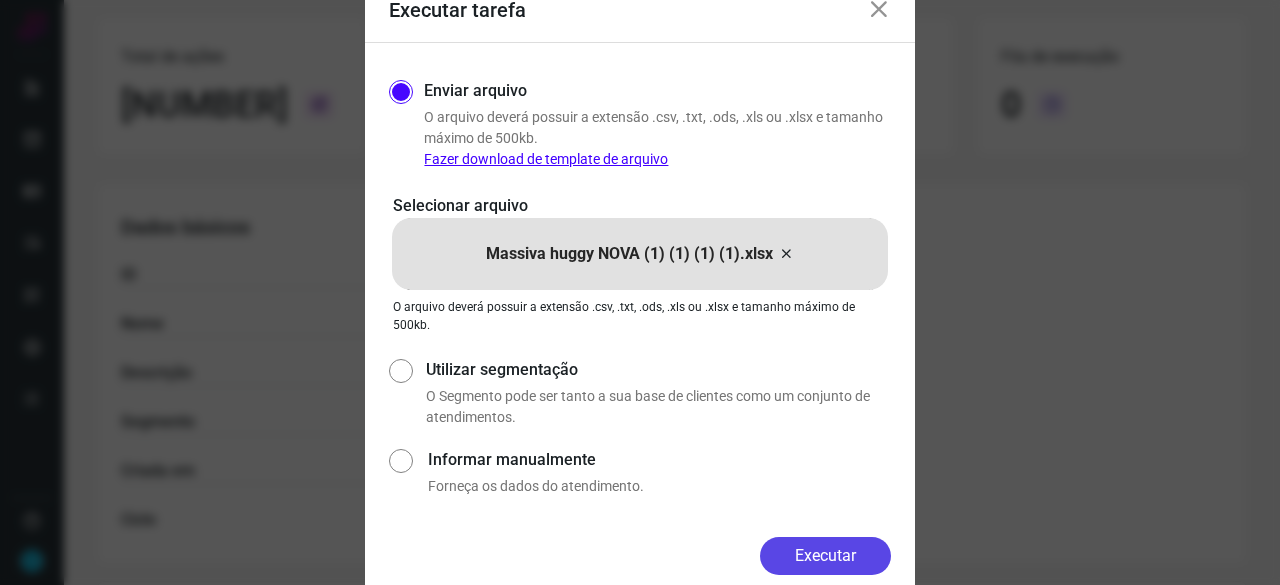 click on "Executar" at bounding box center (825, 556) 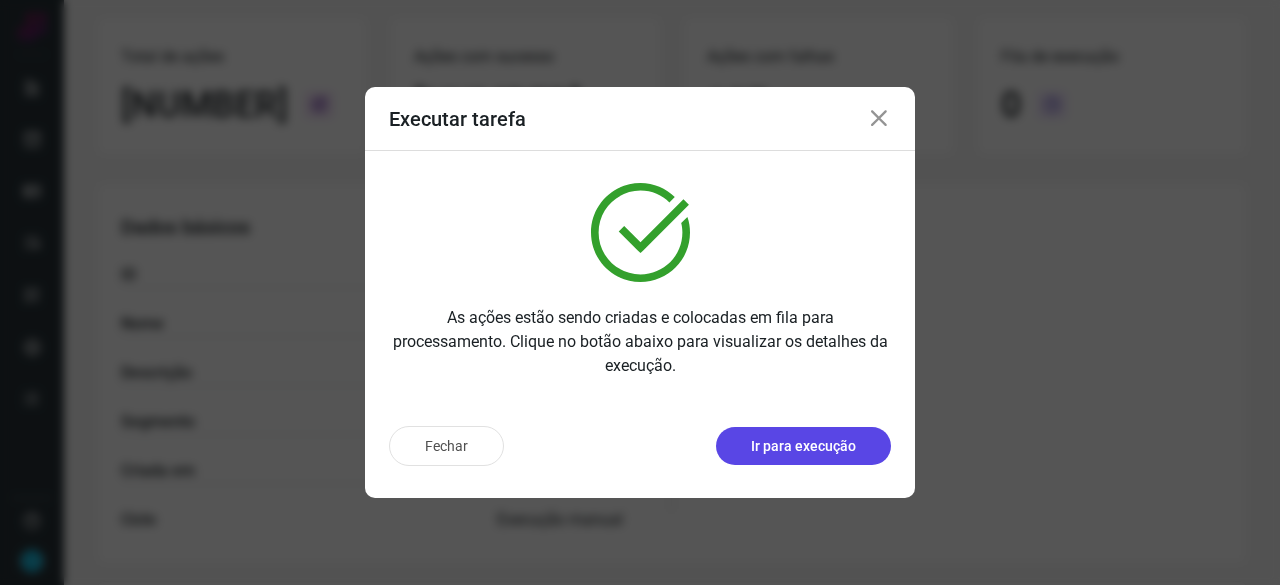click on "Ir para execução" at bounding box center [803, 446] 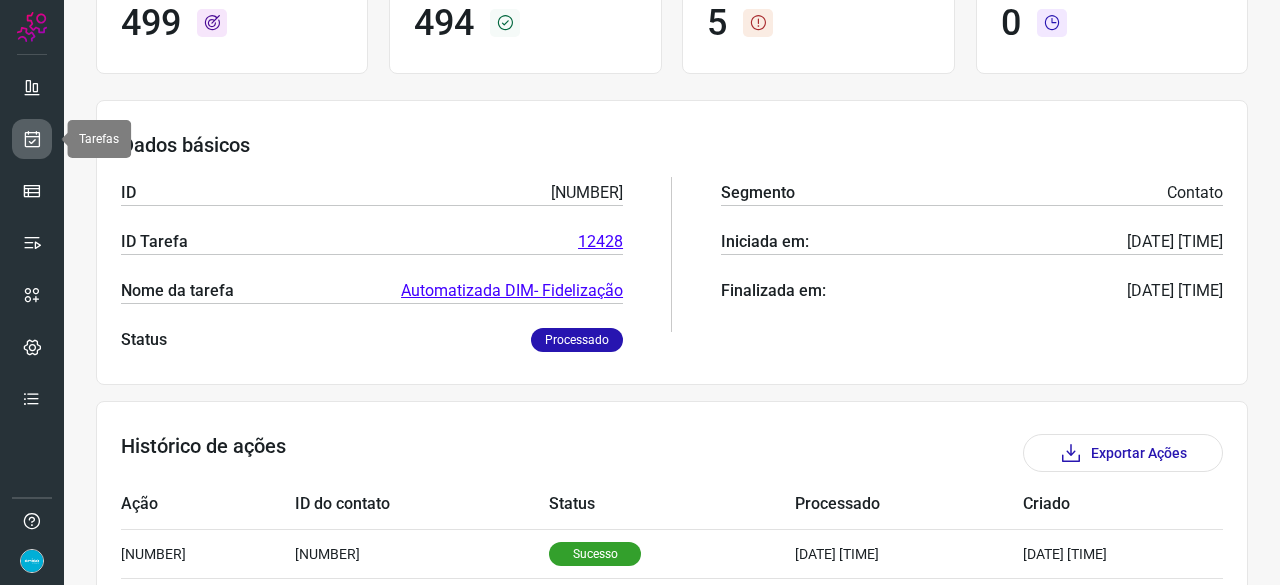 click at bounding box center (32, 139) 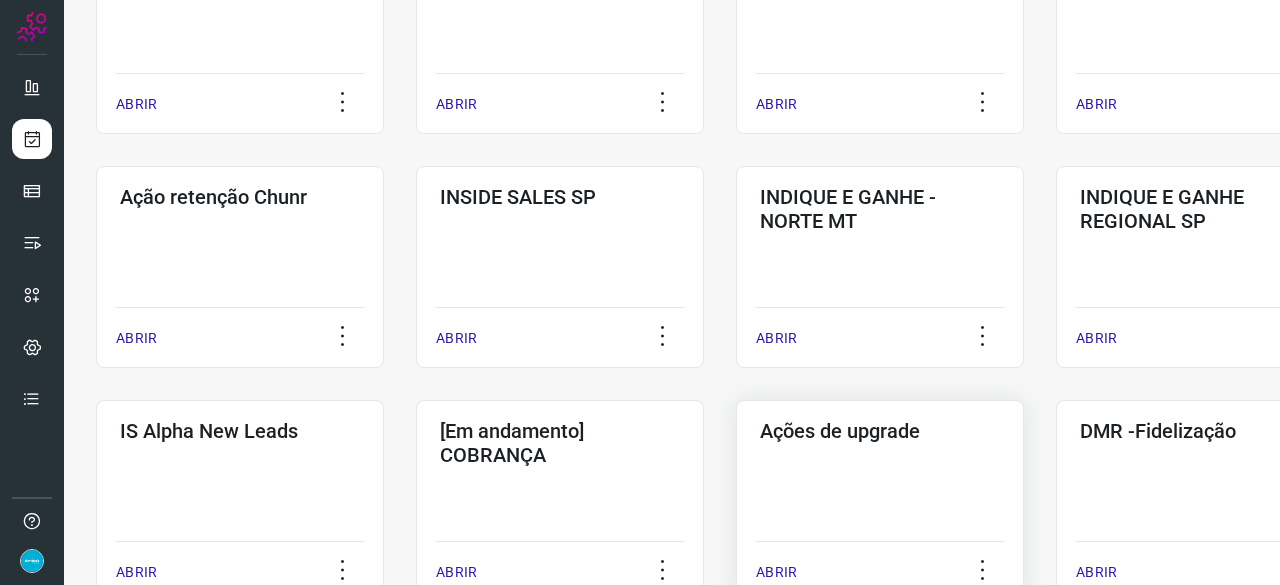 scroll, scrollTop: 560, scrollLeft: 0, axis: vertical 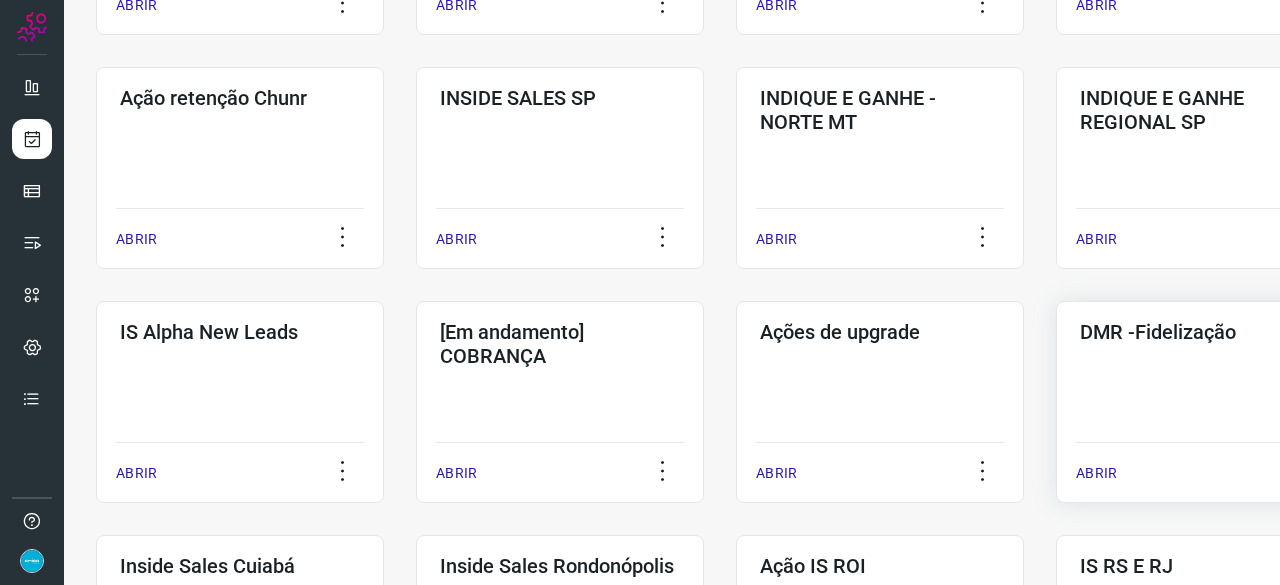 click on "ABRIR" at bounding box center (1096, 473) 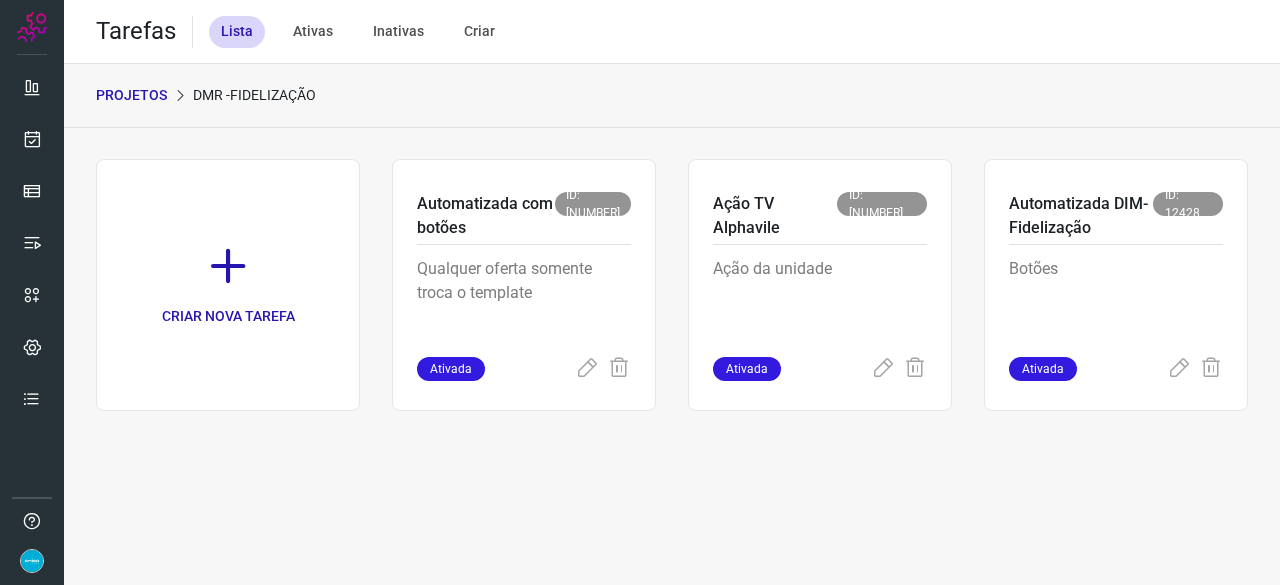 scroll, scrollTop: 0, scrollLeft: 0, axis: both 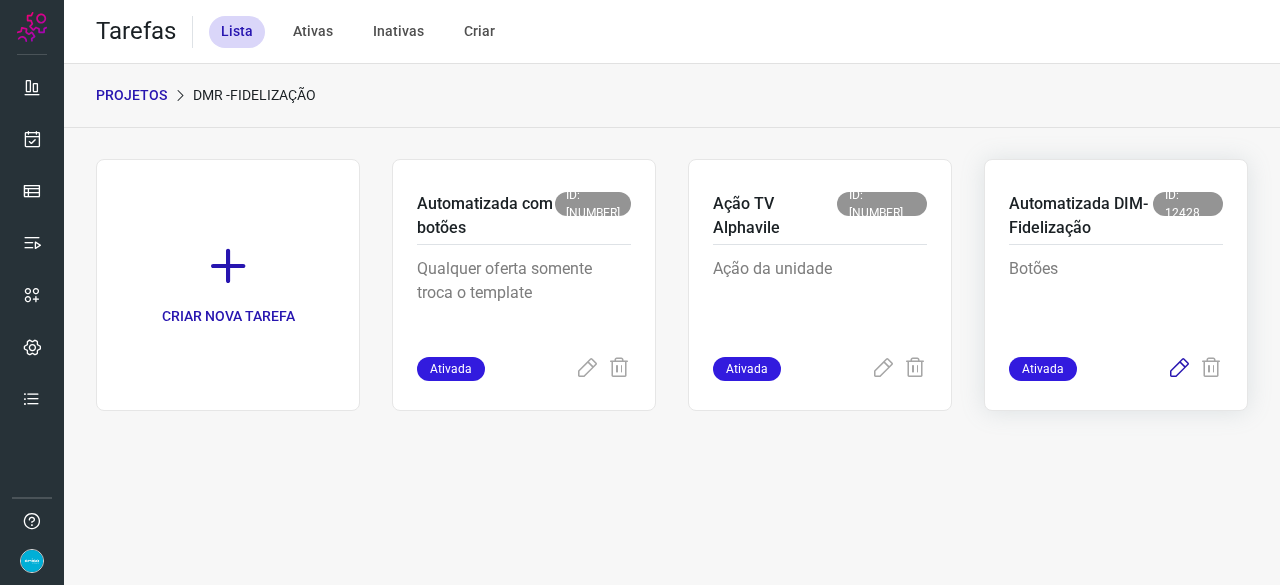 click at bounding box center (1179, 369) 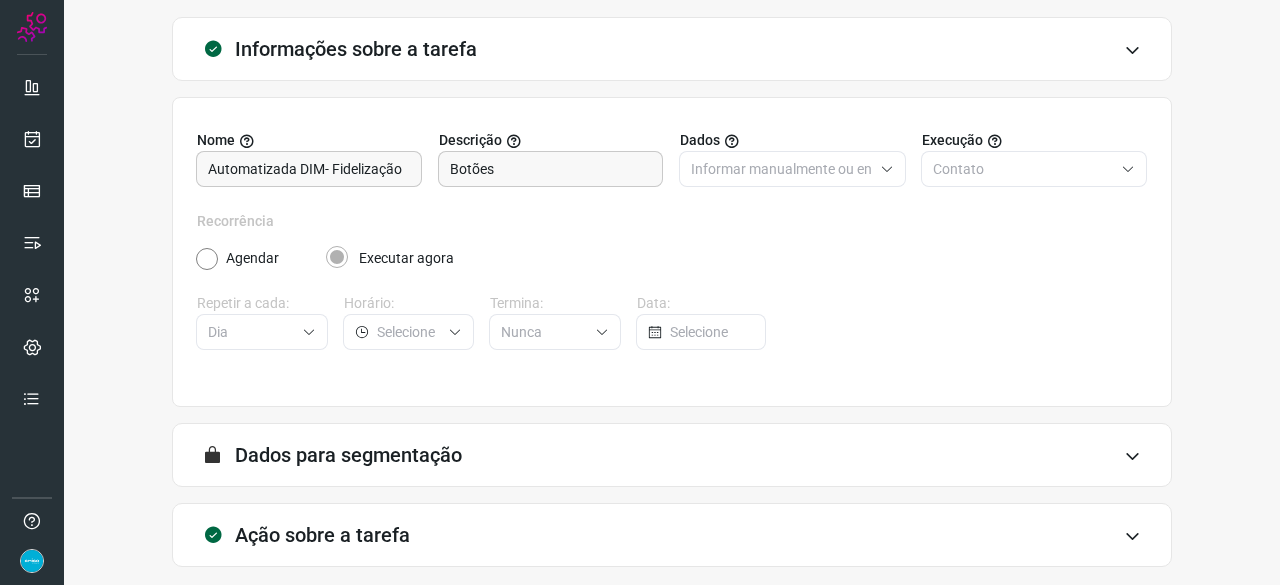 scroll, scrollTop: 195, scrollLeft: 0, axis: vertical 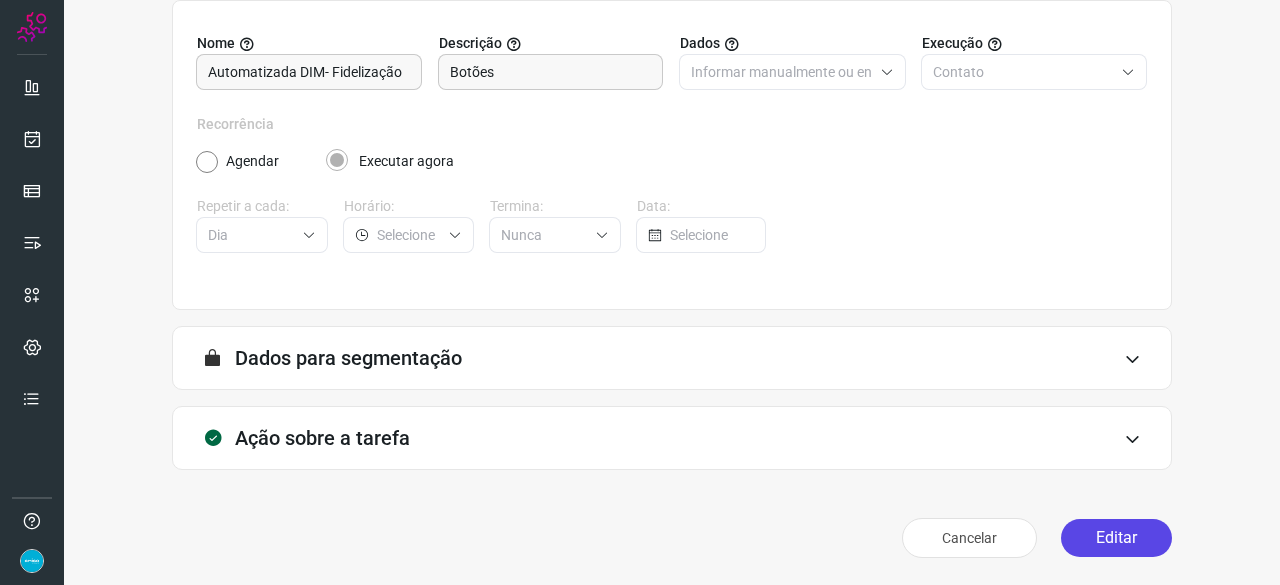 click on "Editar" at bounding box center (1116, 538) 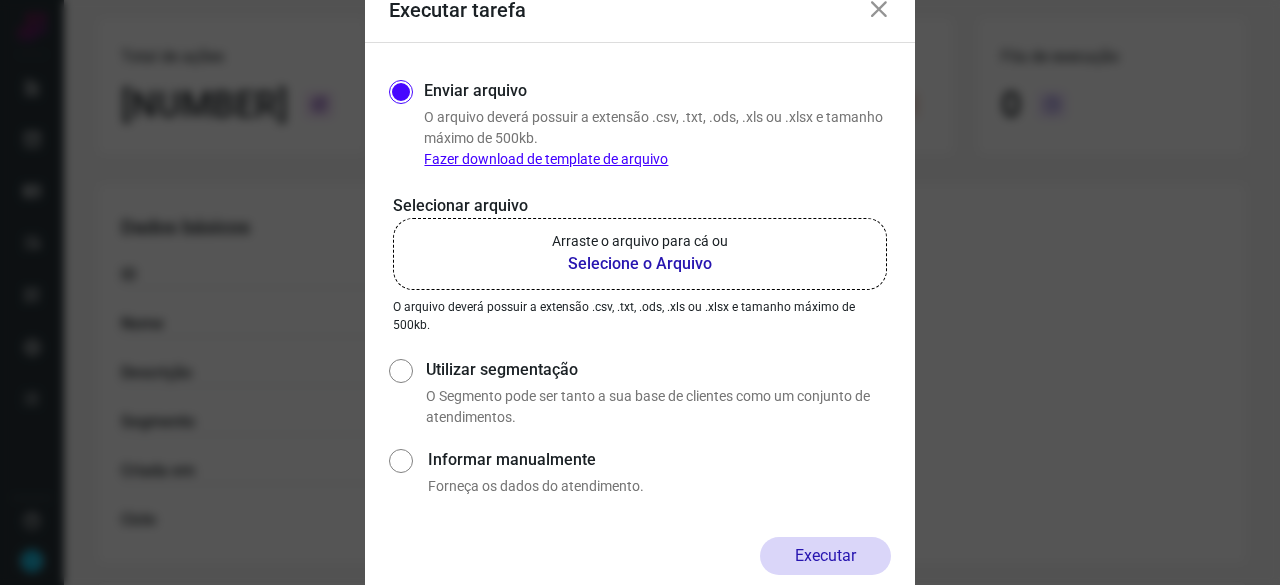 click on "Selecione o Arquivo" at bounding box center [640, 264] 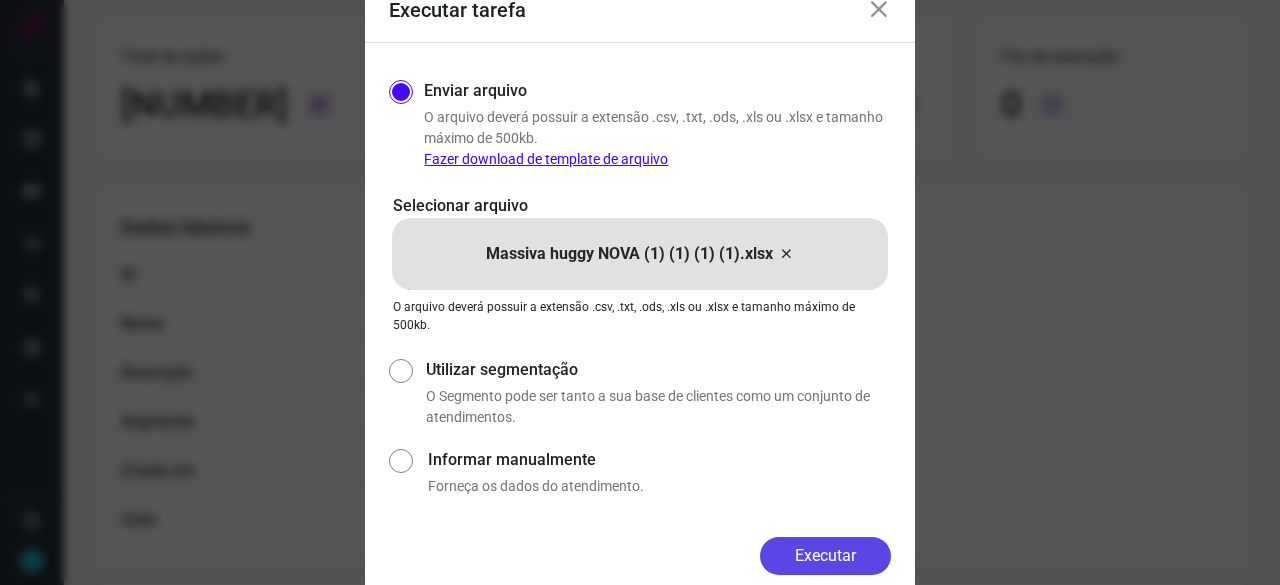 click on "Executar" at bounding box center [825, 556] 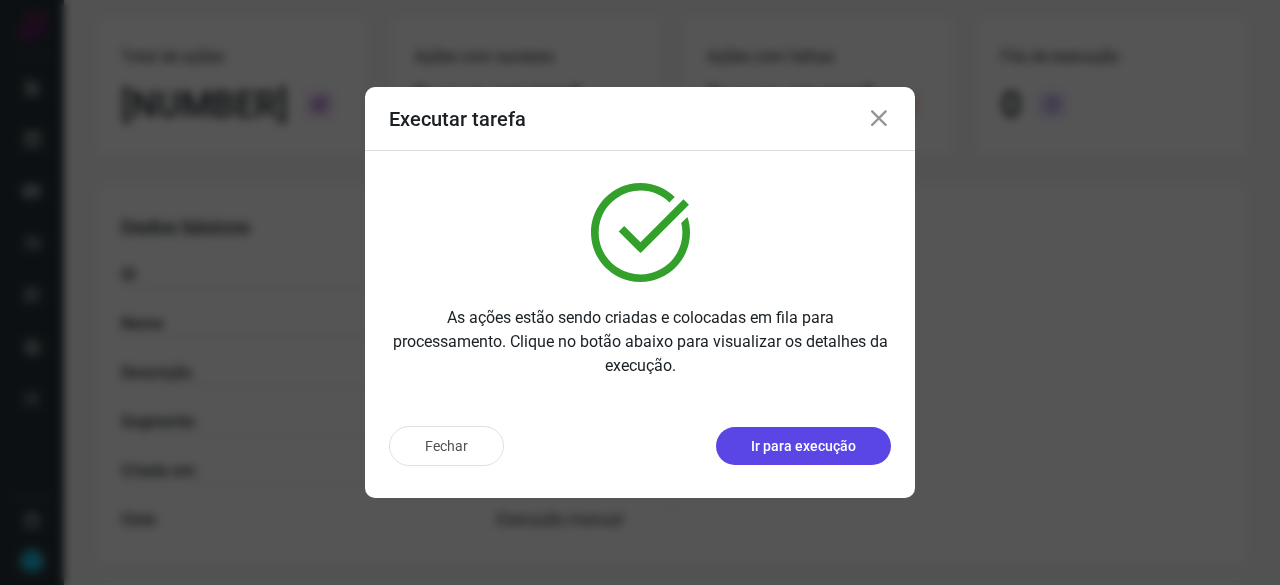 click on "Ir para execução" at bounding box center [803, 446] 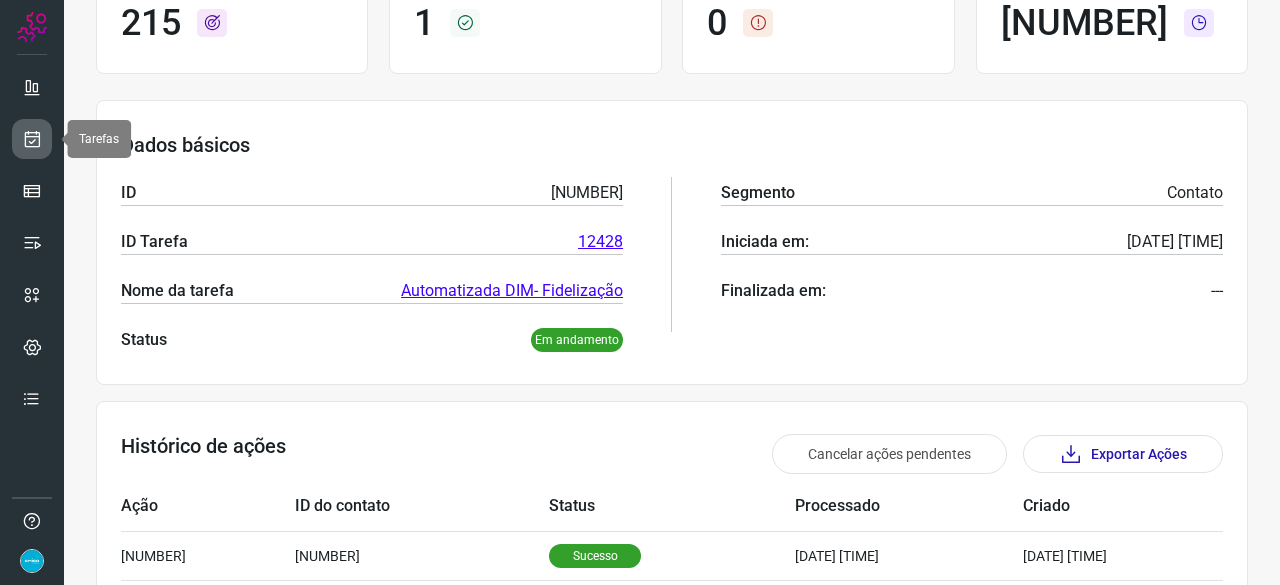click at bounding box center (32, 139) 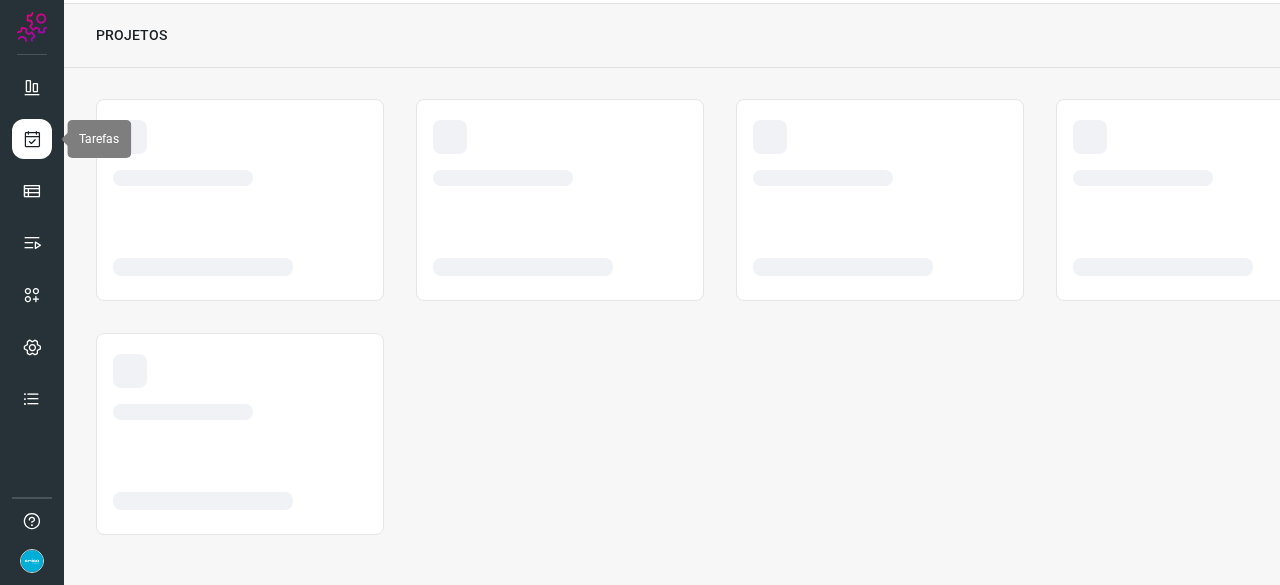 scroll, scrollTop: 60, scrollLeft: 0, axis: vertical 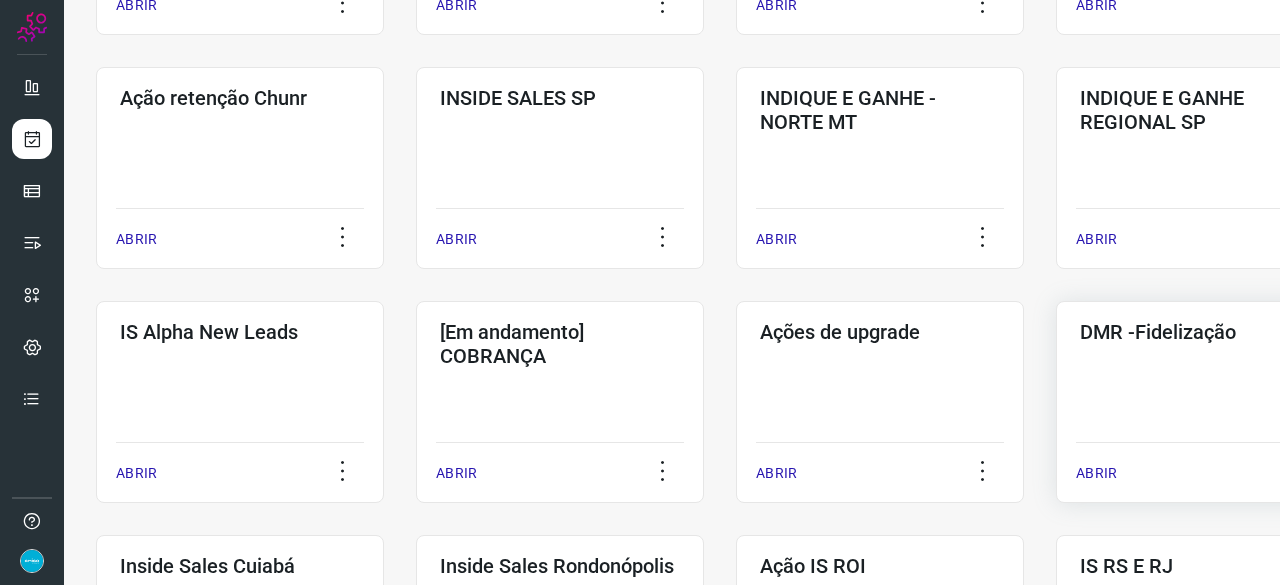 click on "ABRIR" at bounding box center [1096, 473] 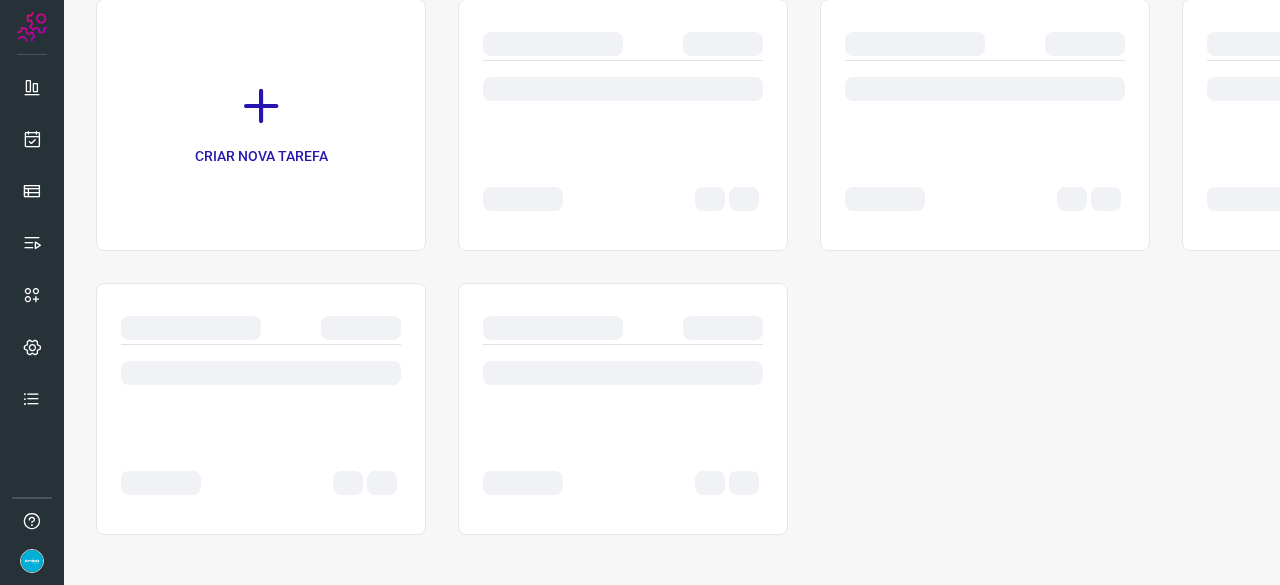 scroll, scrollTop: 0, scrollLeft: 0, axis: both 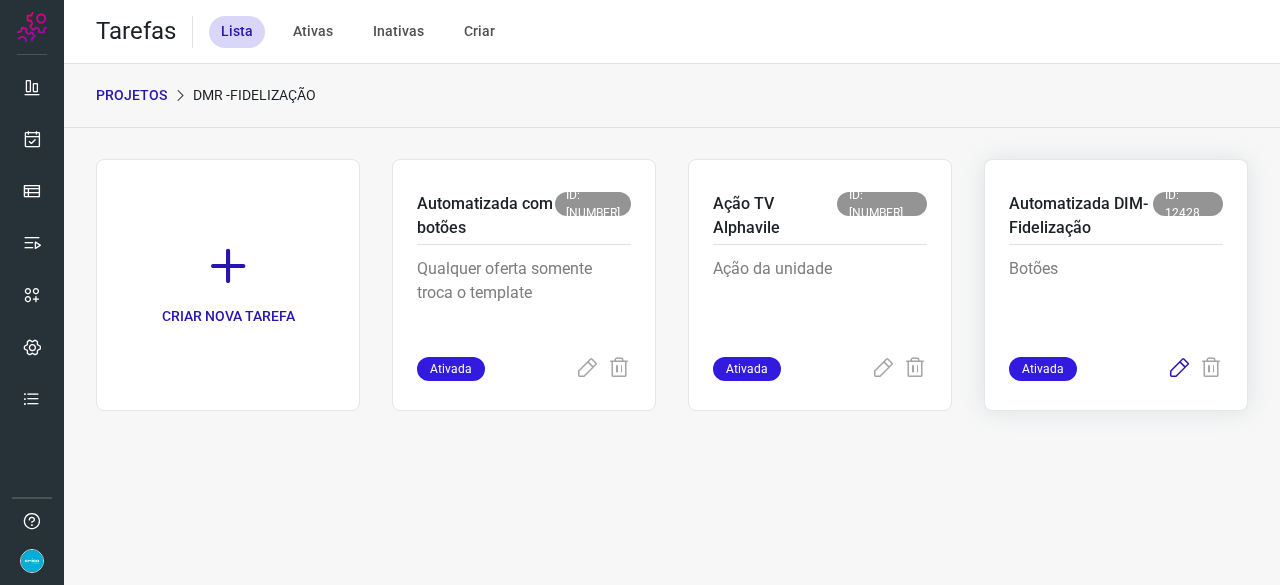 click at bounding box center (1179, 369) 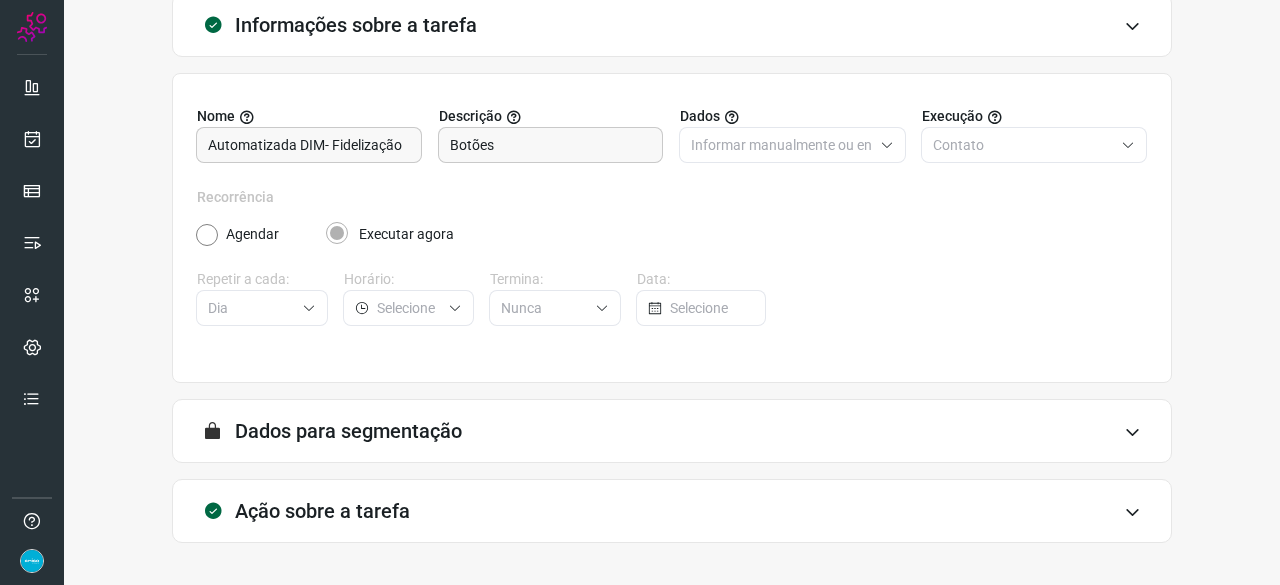 scroll, scrollTop: 195, scrollLeft: 0, axis: vertical 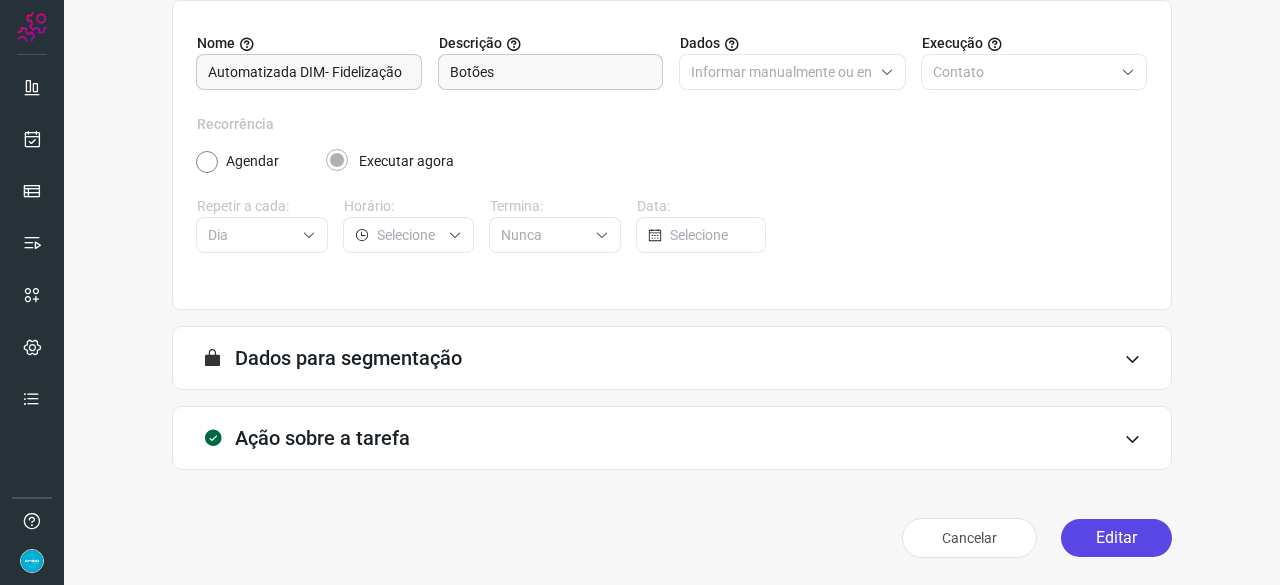 click on "Editar" at bounding box center (1116, 538) 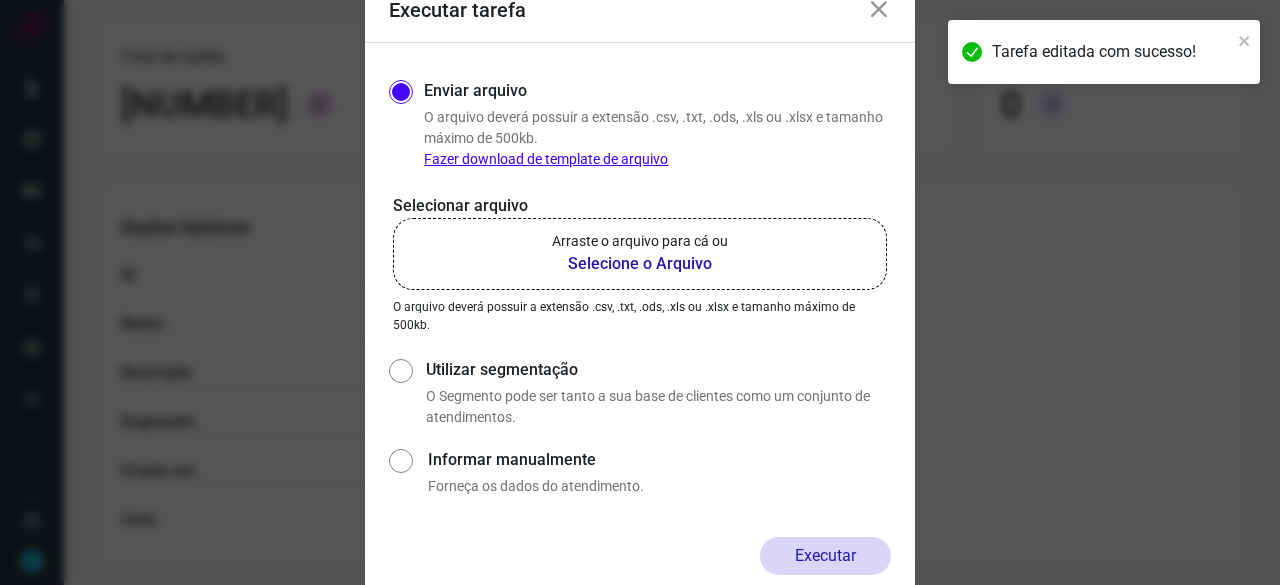 click on "Selecione o Arquivo" at bounding box center [640, 264] 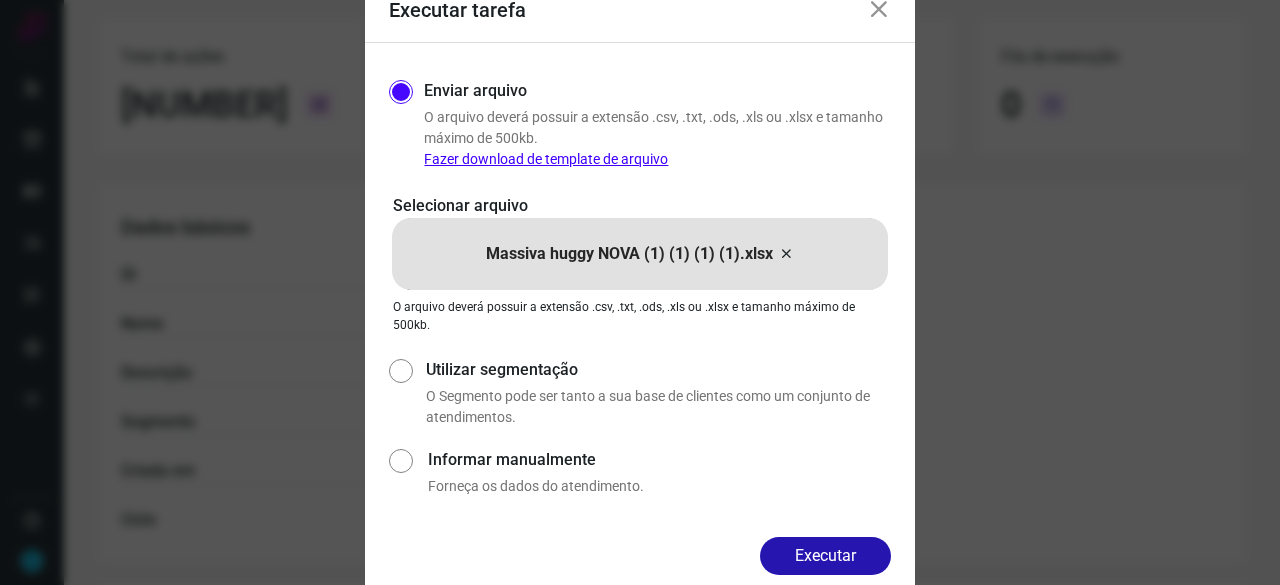 click on "Executar" at bounding box center [825, 556] 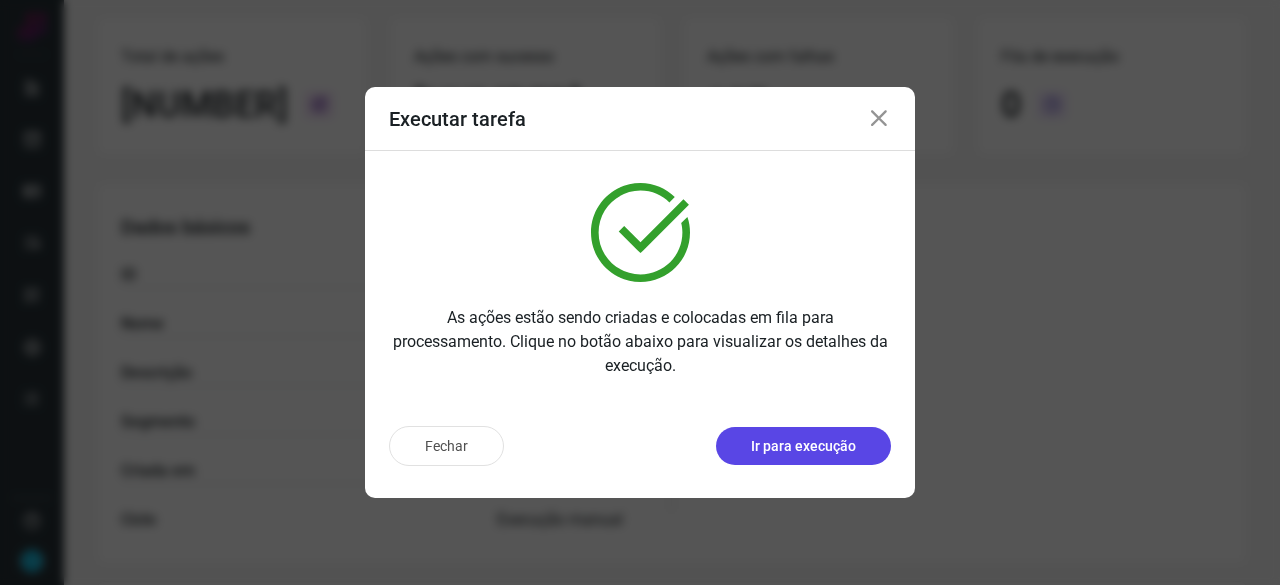 click on "Ir para execução" at bounding box center [803, 446] 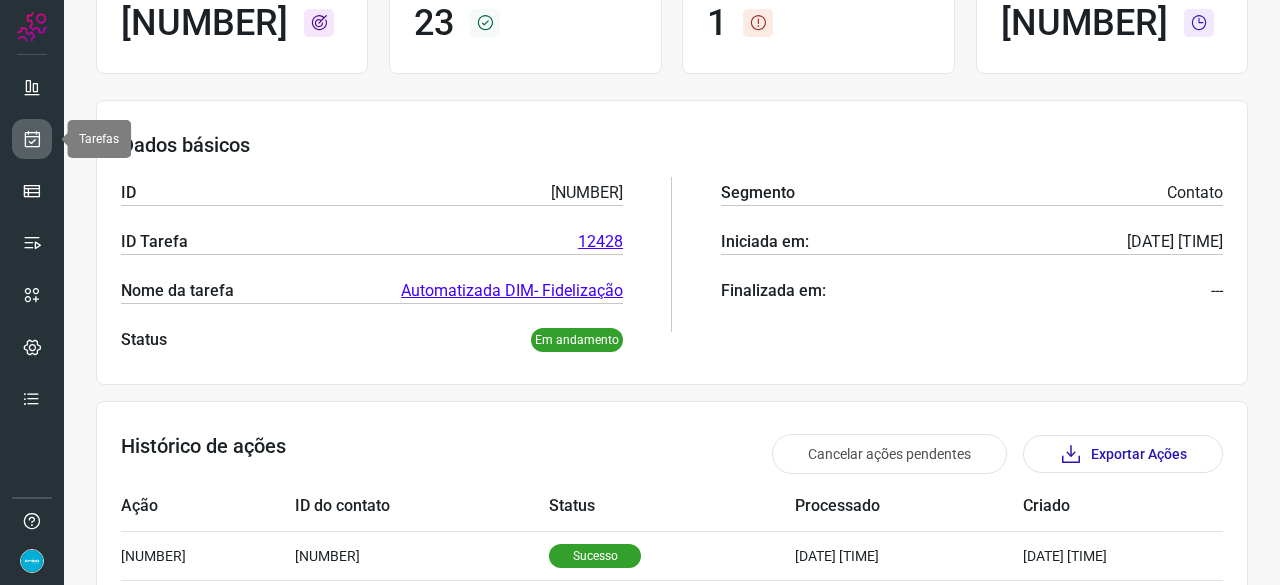 click at bounding box center (32, 139) 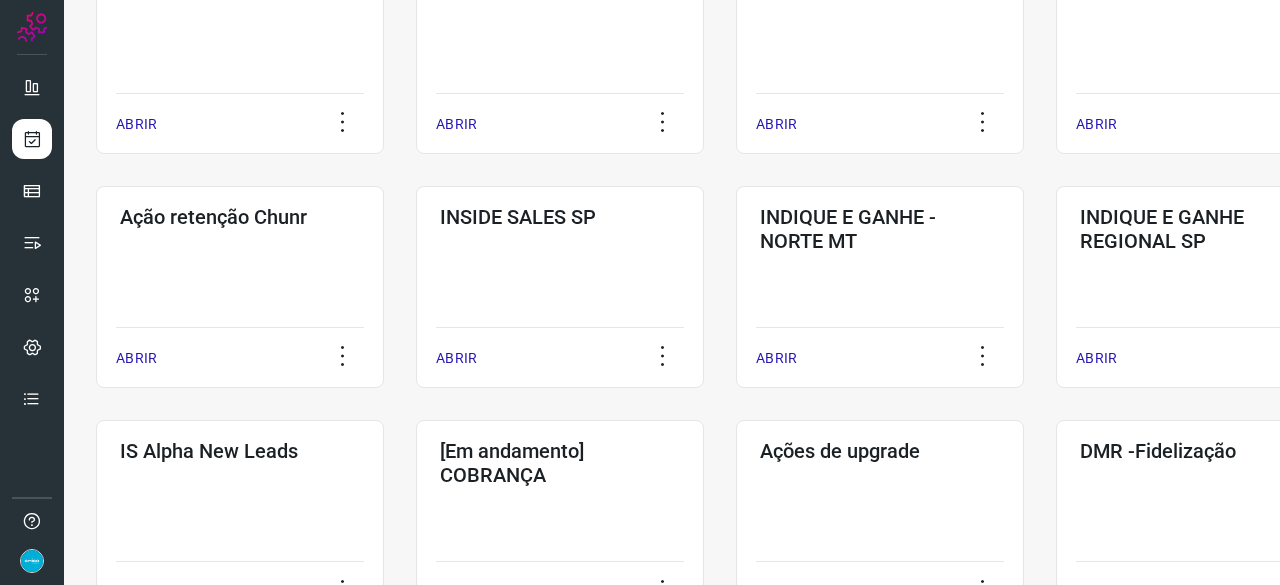 scroll, scrollTop: 560, scrollLeft: 0, axis: vertical 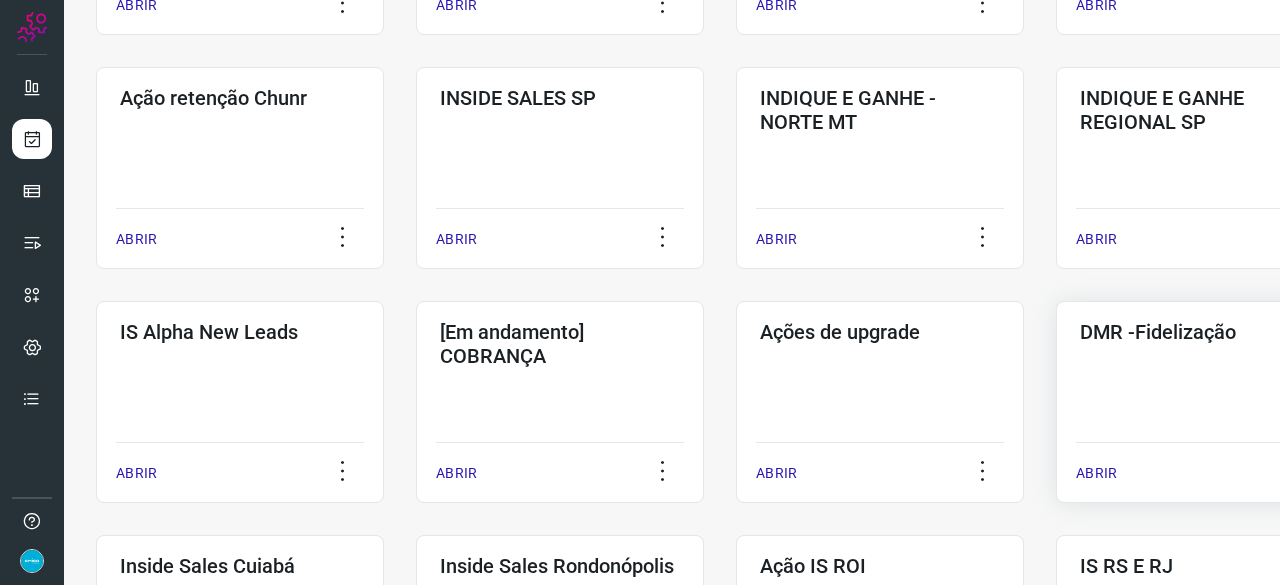 click on "ABRIR" at bounding box center [1096, 473] 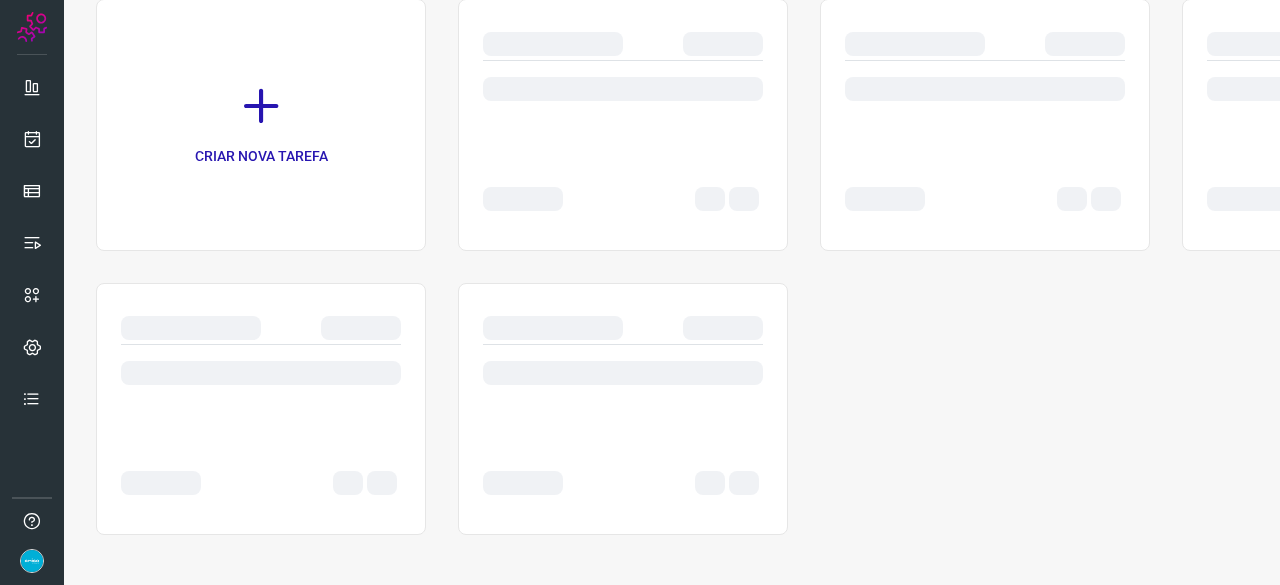 scroll, scrollTop: 0, scrollLeft: 0, axis: both 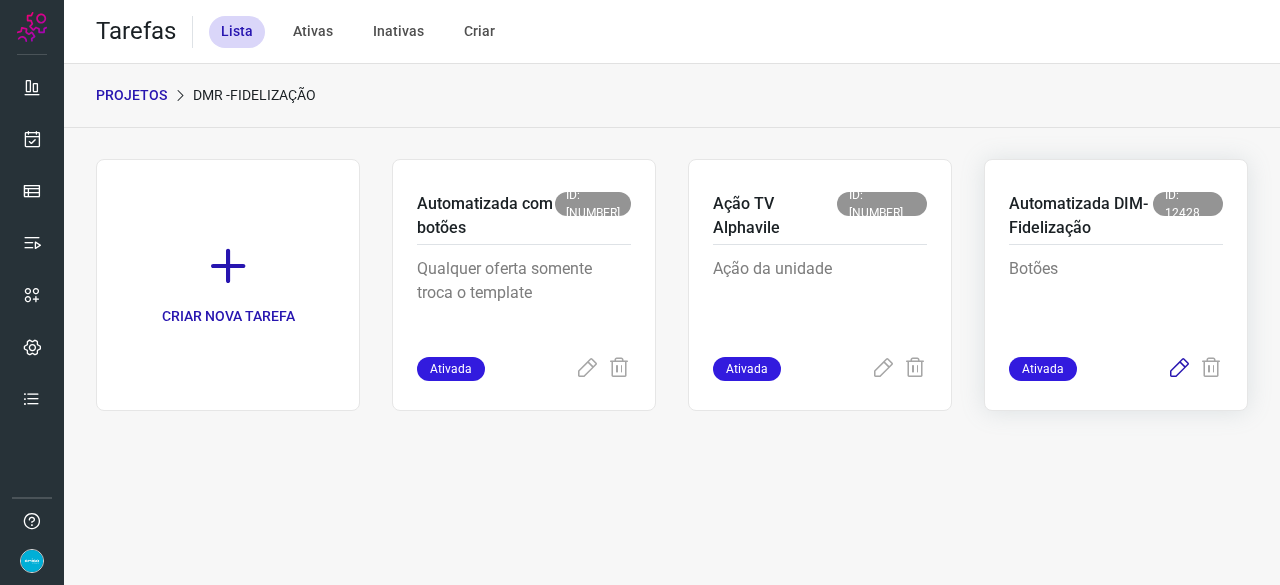 click at bounding box center [1179, 369] 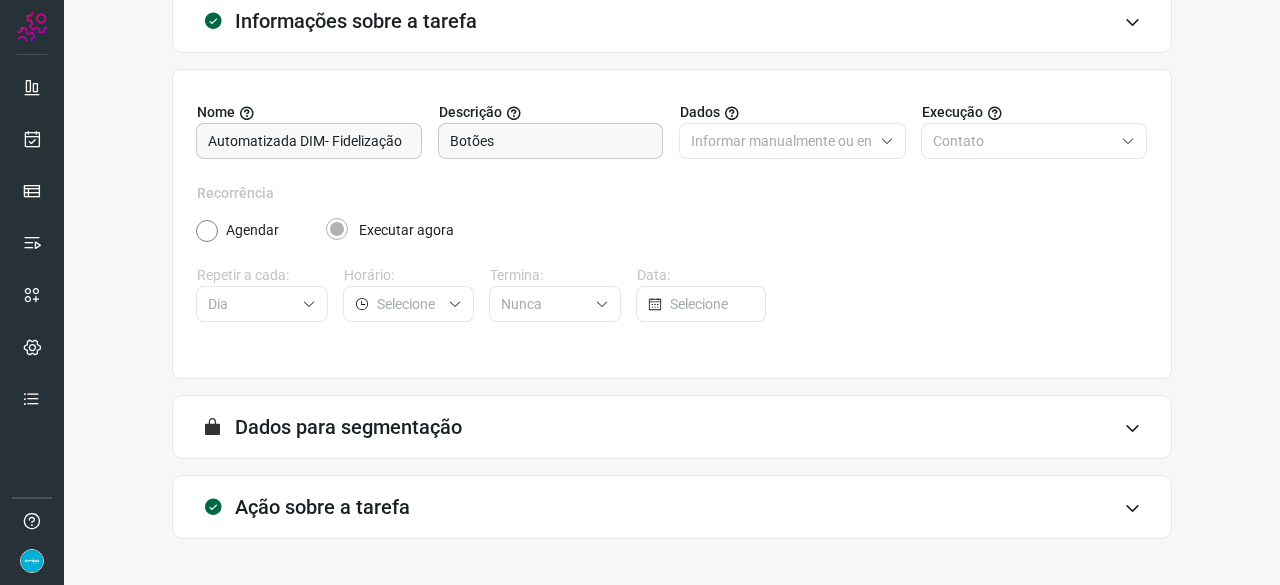 scroll, scrollTop: 195, scrollLeft: 0, axis: vertical 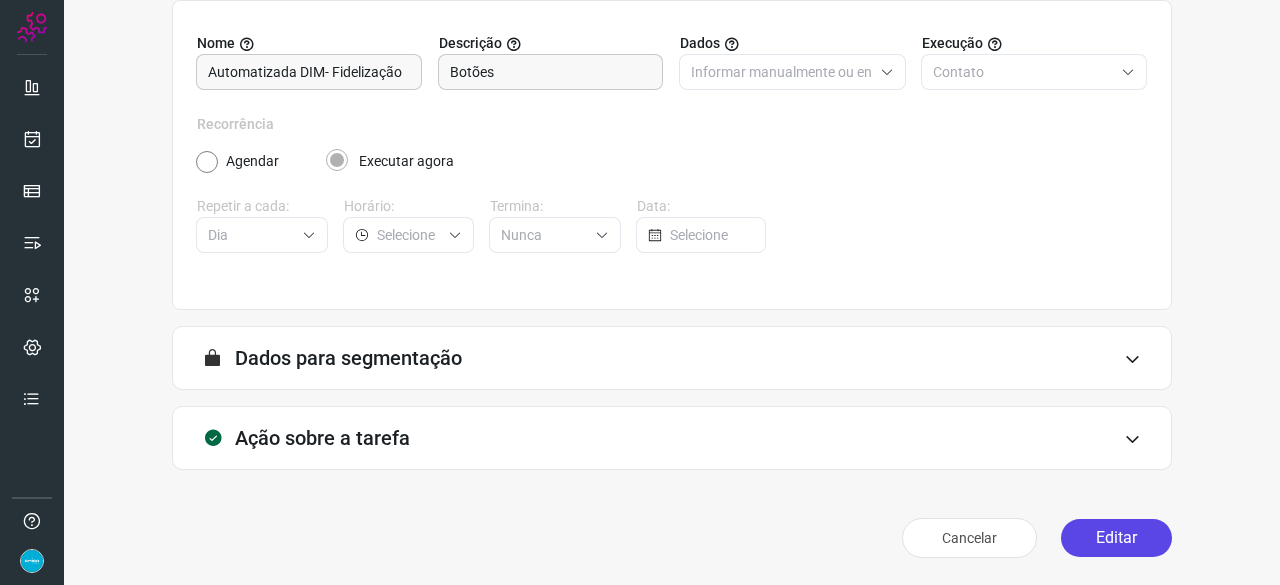 click on "Editar" at bounding box center [1116, 538] 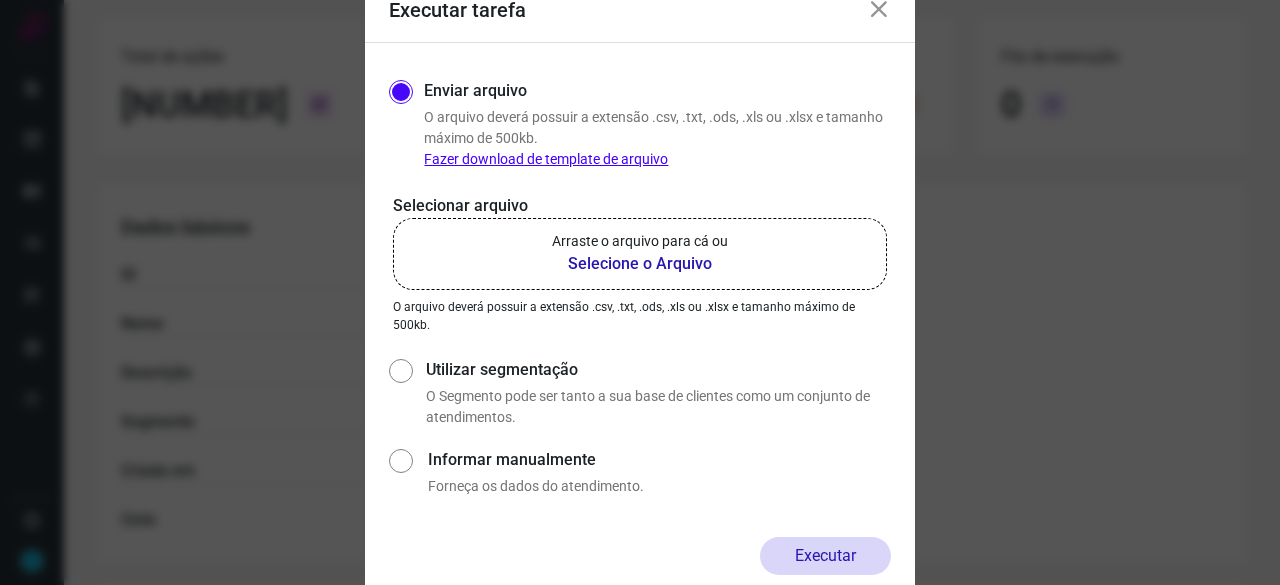 click on "Selecione o Arquivo" at bounding box center [640, 264] 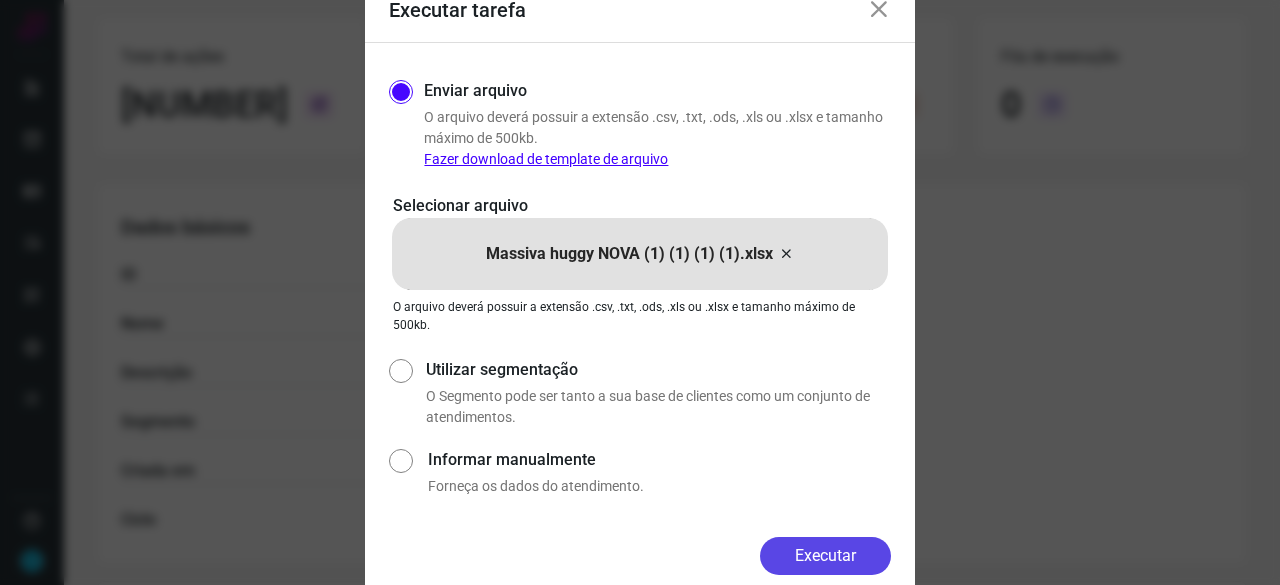 click on "Executar" at bounding box center (825, 556) 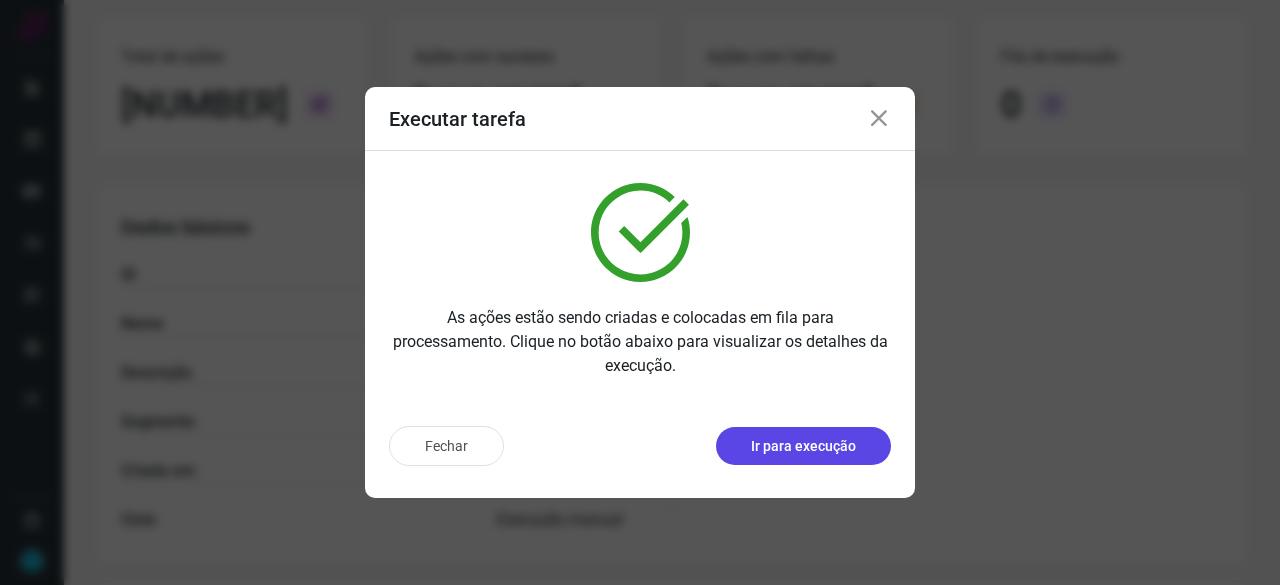 click on "Ir para execução" at bounding box center (803, 446) 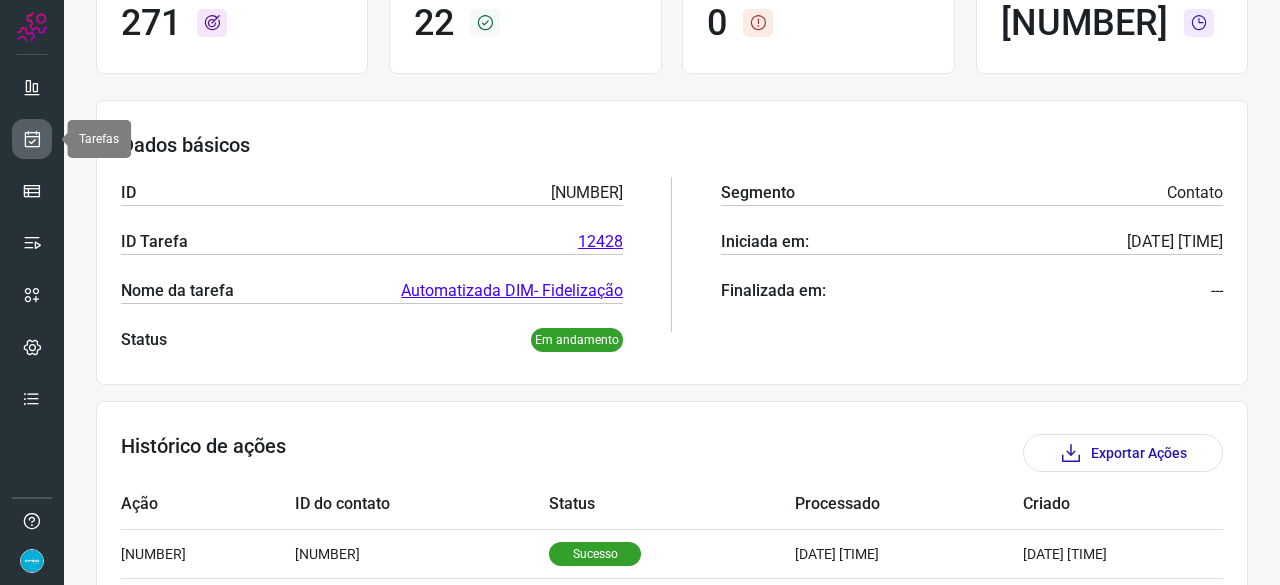 click at bounding box center [32, 139] 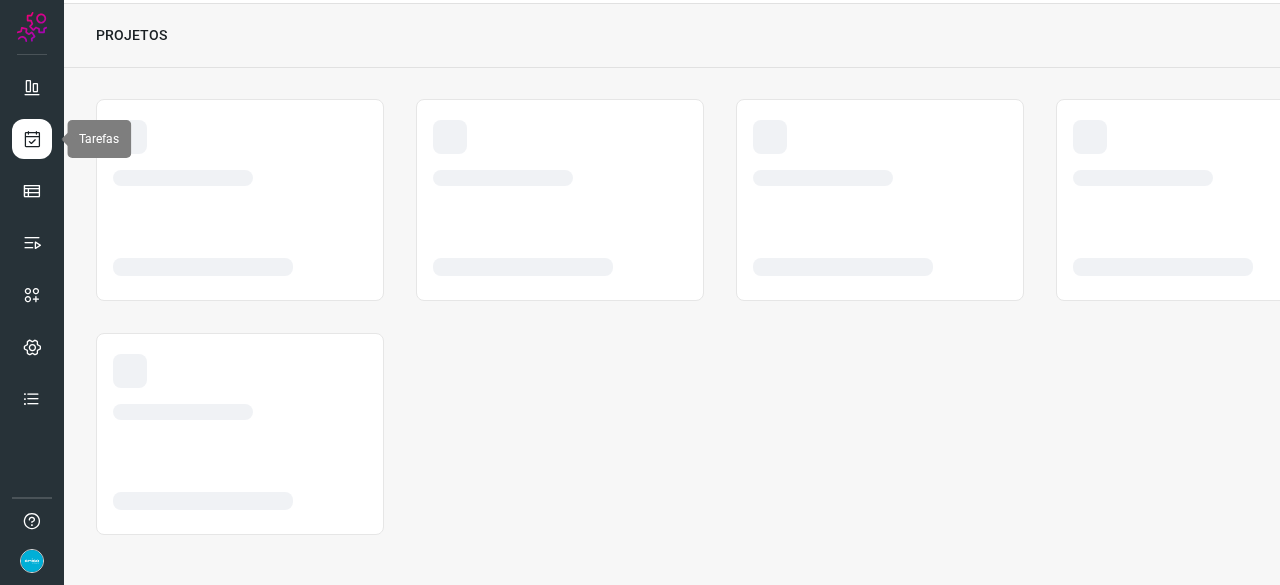 scroll, scrollTop: 60, scrollLeft: 0, axis: vertical 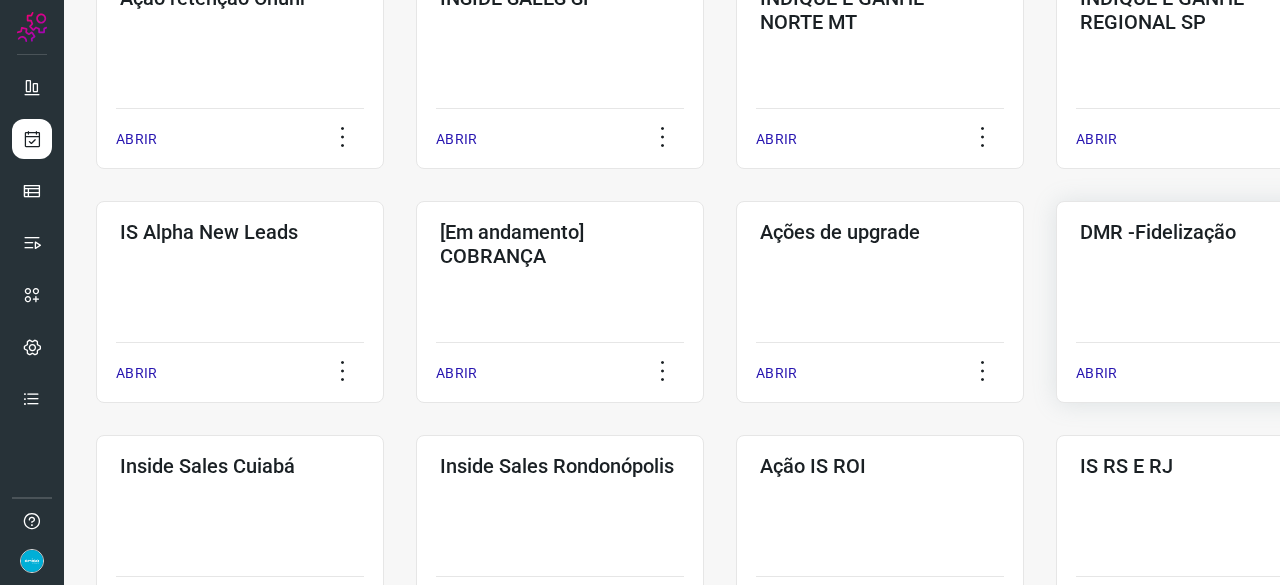 click on "ABRIR" at bounding box center [1096, 373] 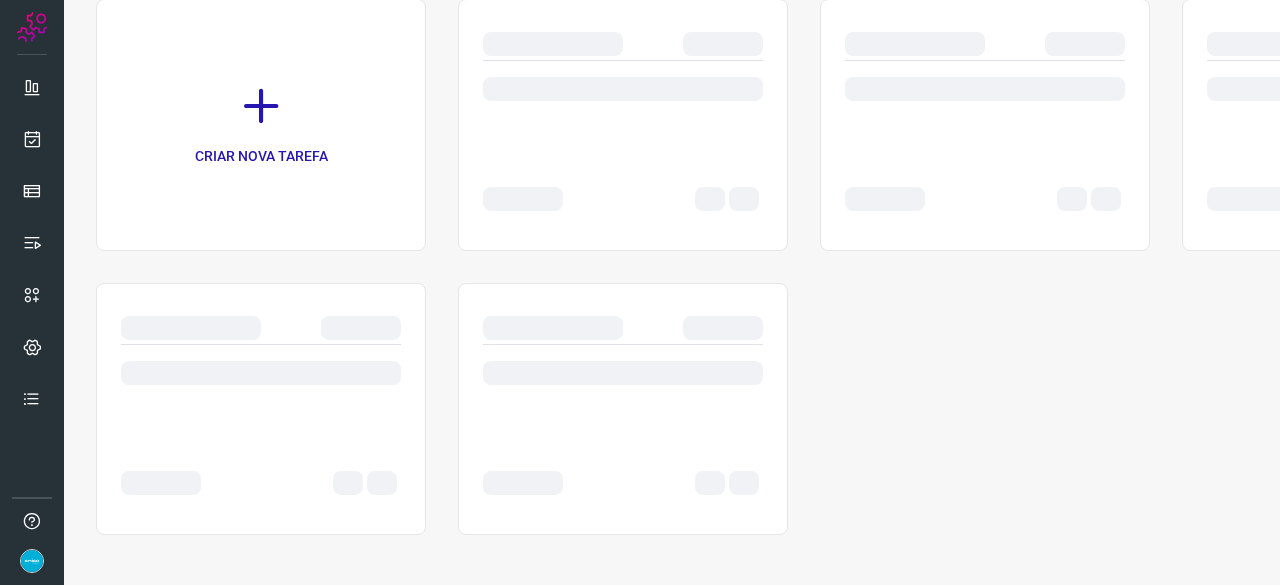 scroll, scrollTop: 0, scrollLeft: 0, axis: both 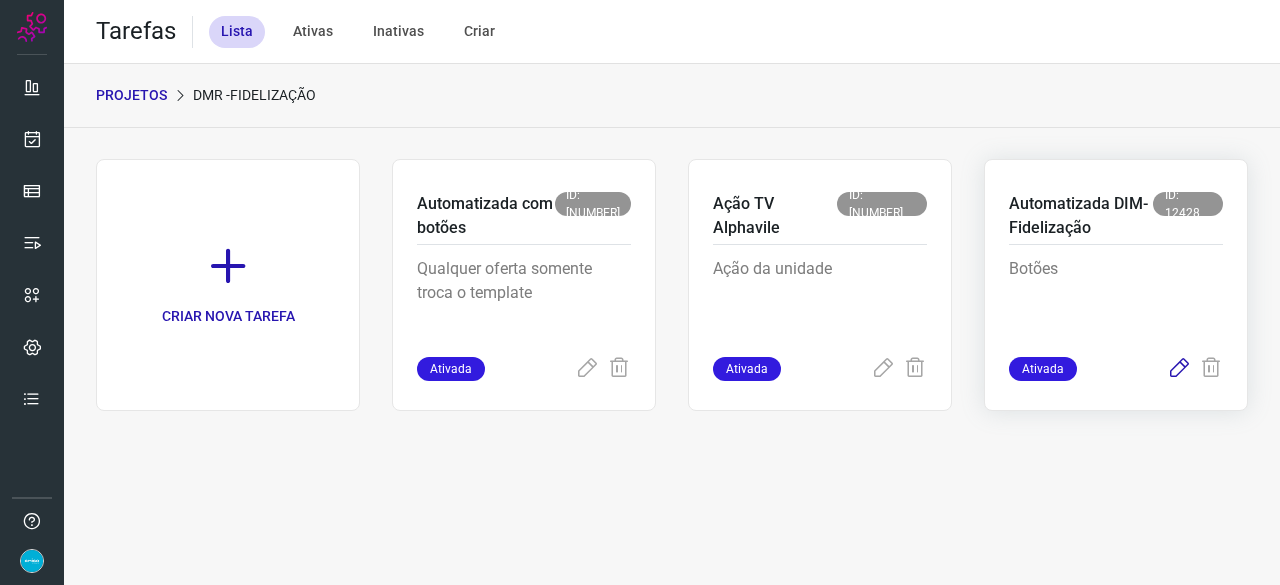 click at bounding box center [1179, 369] 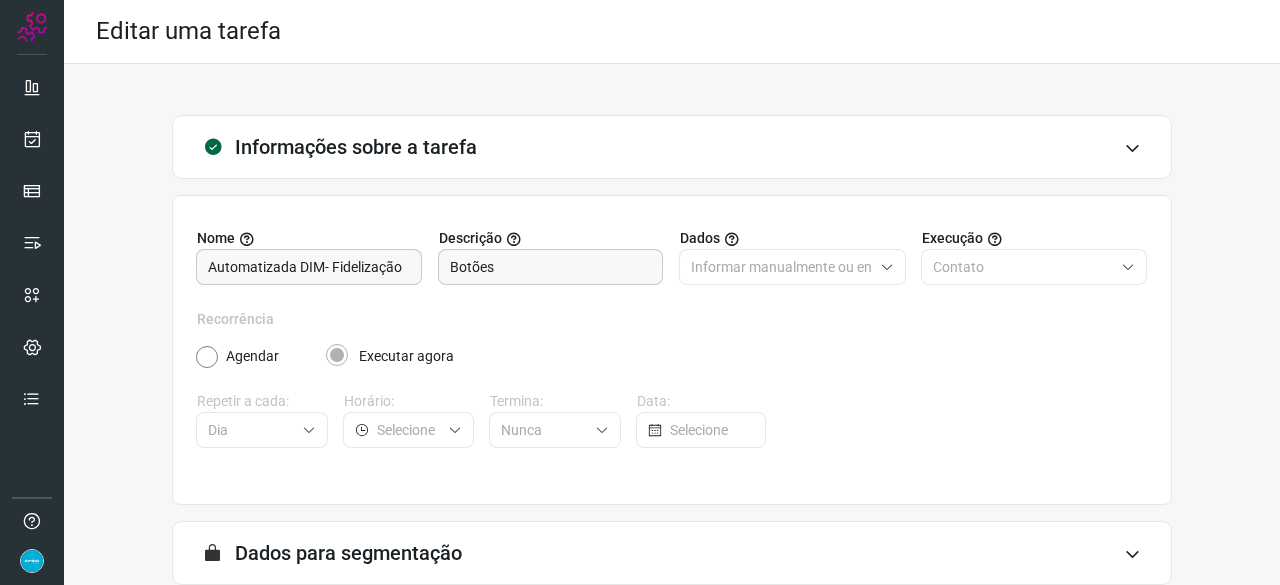 scroll, scrollTop: 195, scrollLeft: 0, axis: vertical 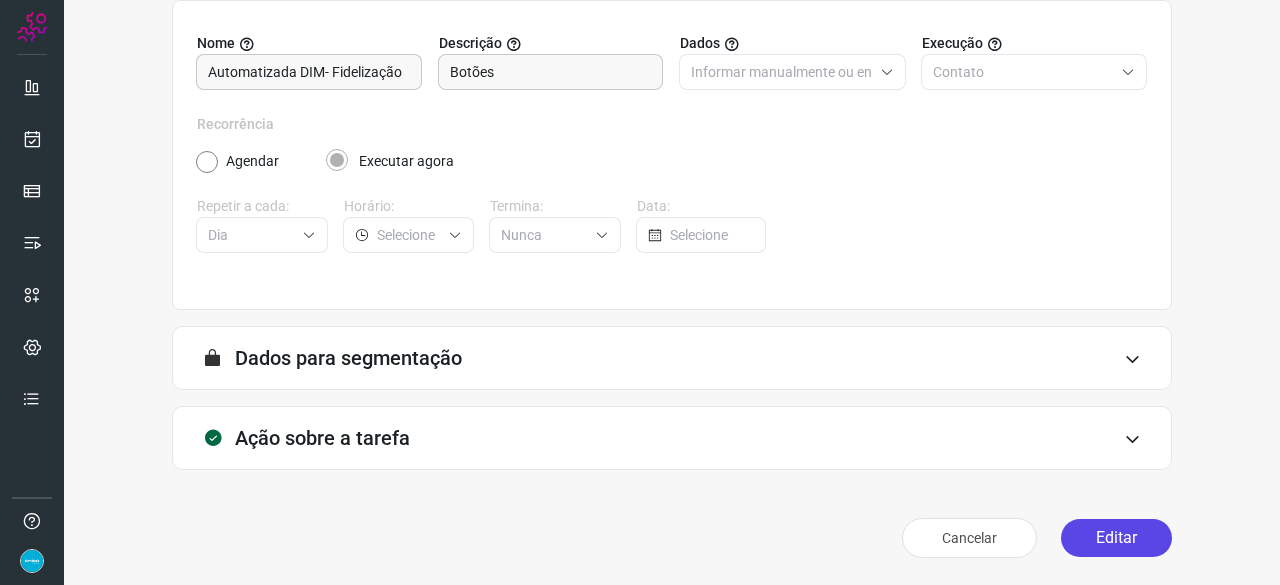 click on "Editar" at bounding box center [1116, 538] 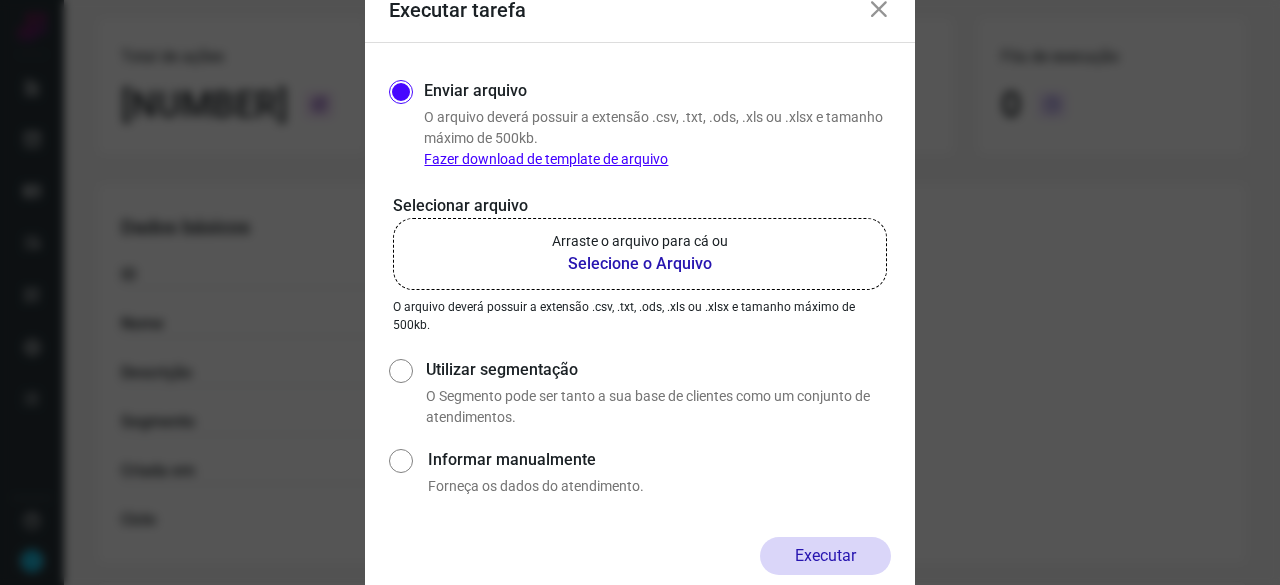 click on "Selecione o Arquivo" at bounding box center (640, 264) 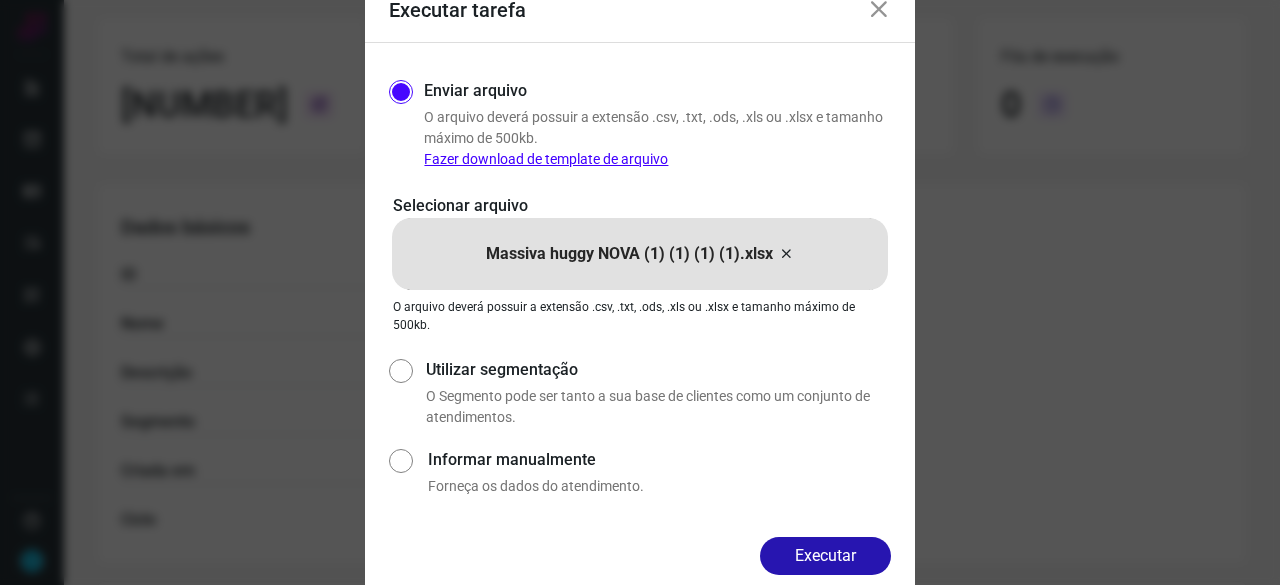 click on "Executar" at bounding box center (825, 556) 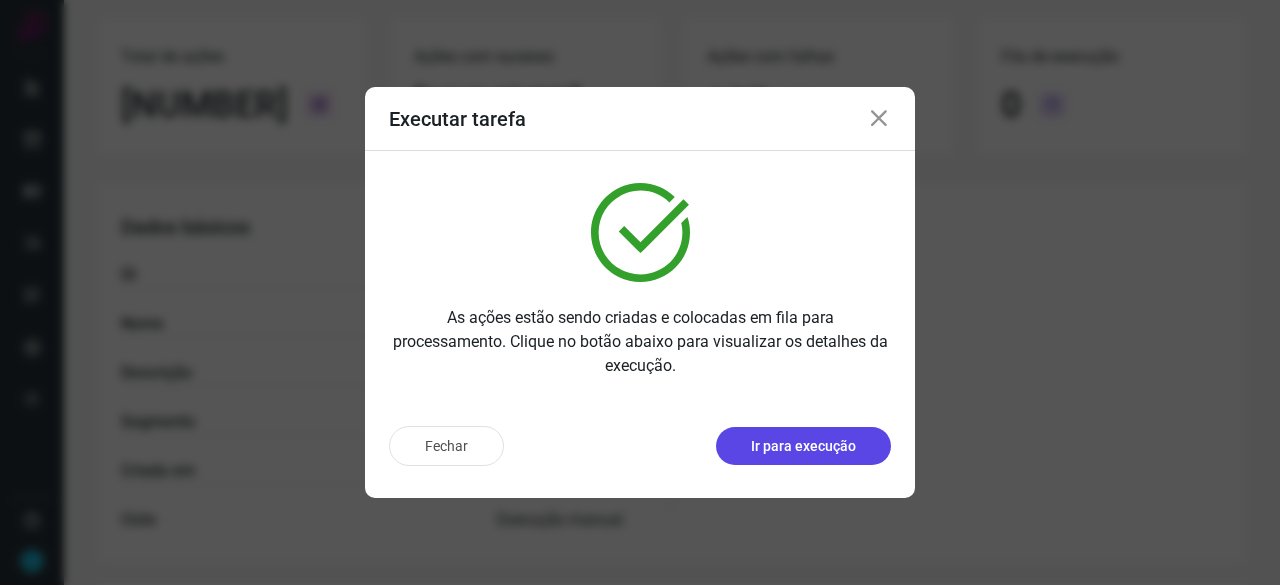click on "Ir para execução" at bounding box center [803, 446] 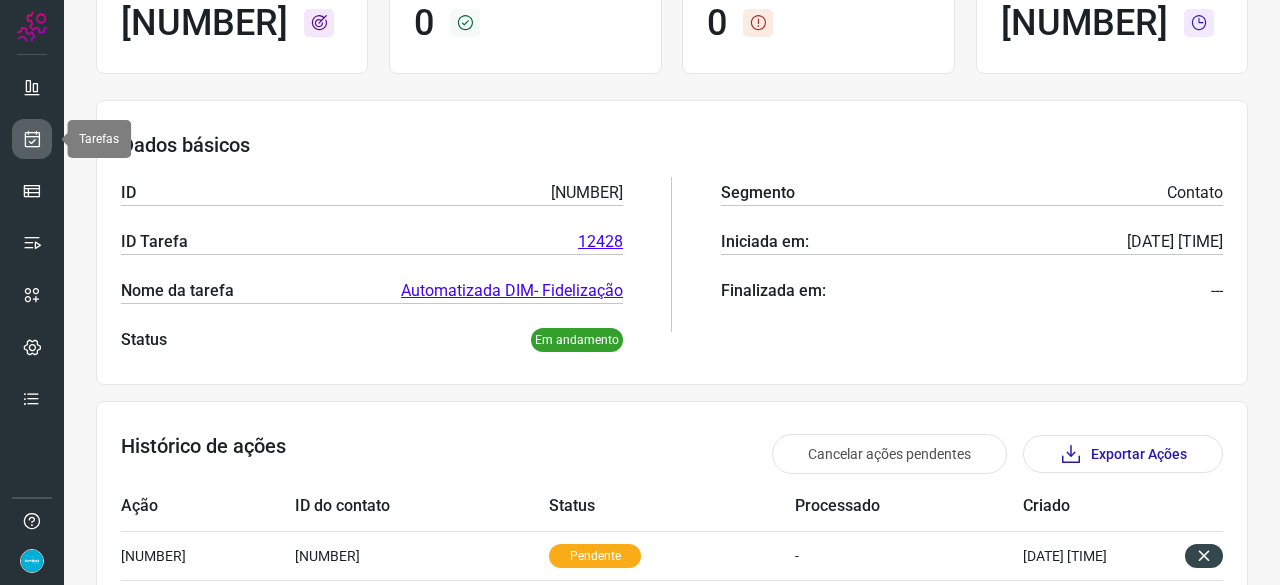 click at bounding box center (32, 139) 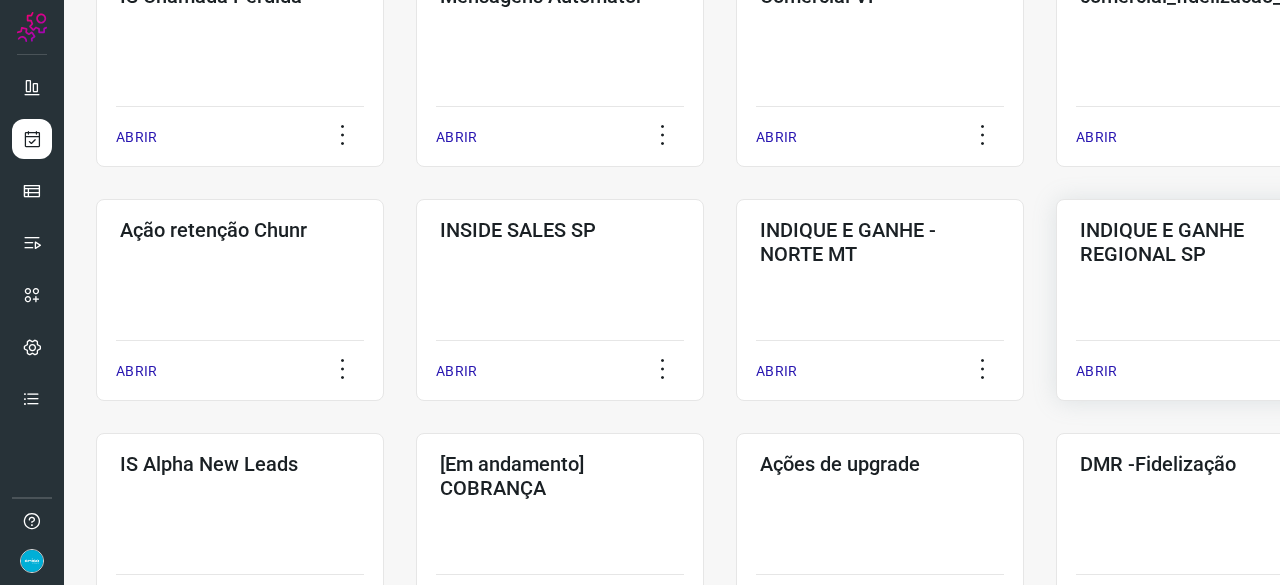 scroll, scrollTop: 460, scrollLeft: 0, axis: vertical 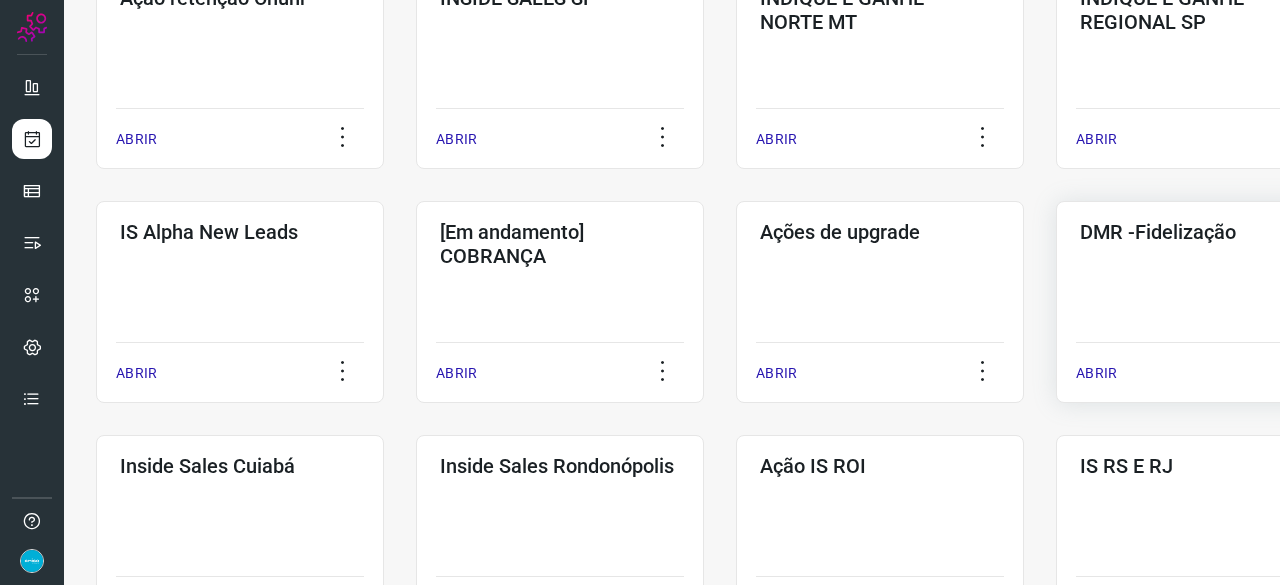 click on "ABRIR" at bounding box center (1096, 373) 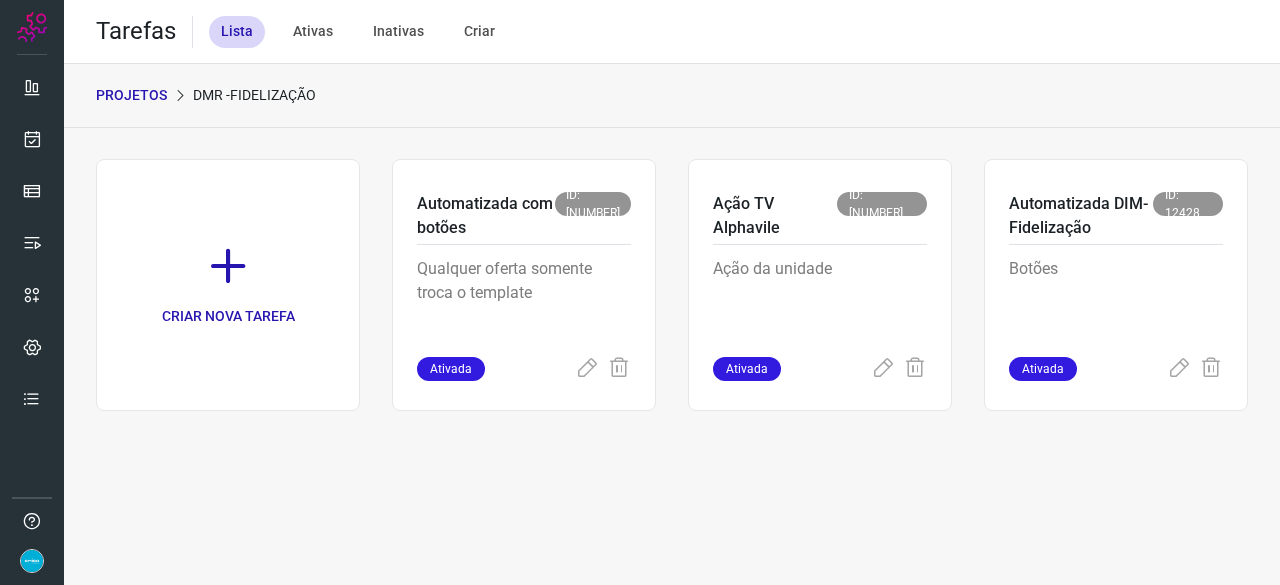 scroll, scrollTop: 0, scrollLeft: 0, axis: both 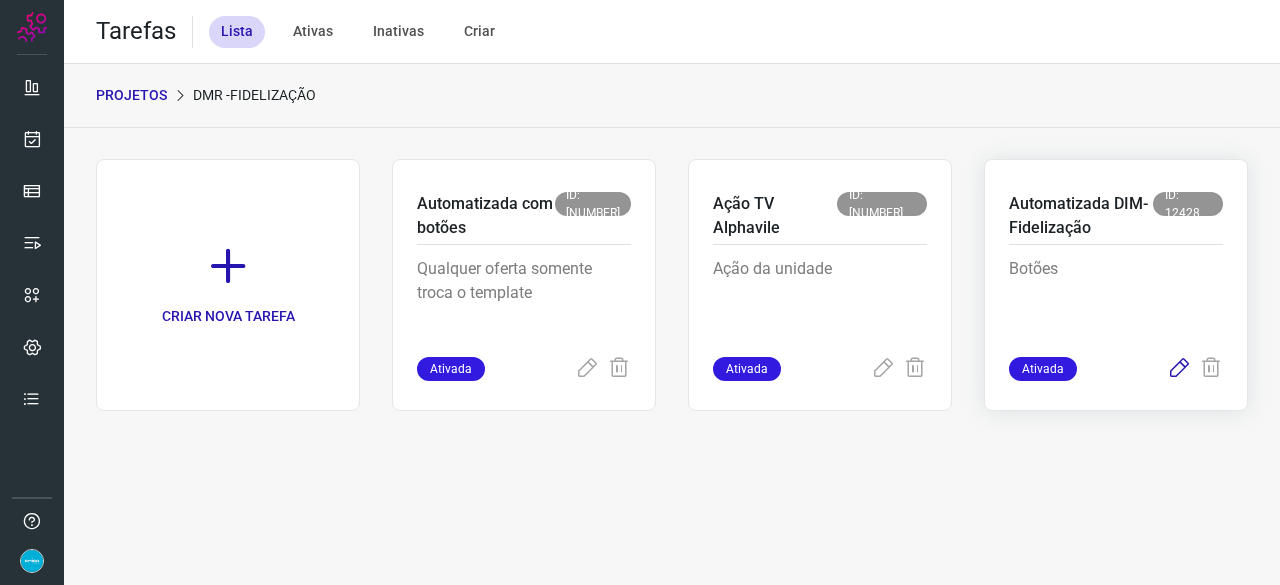 click at bounding box center (1179, 369) 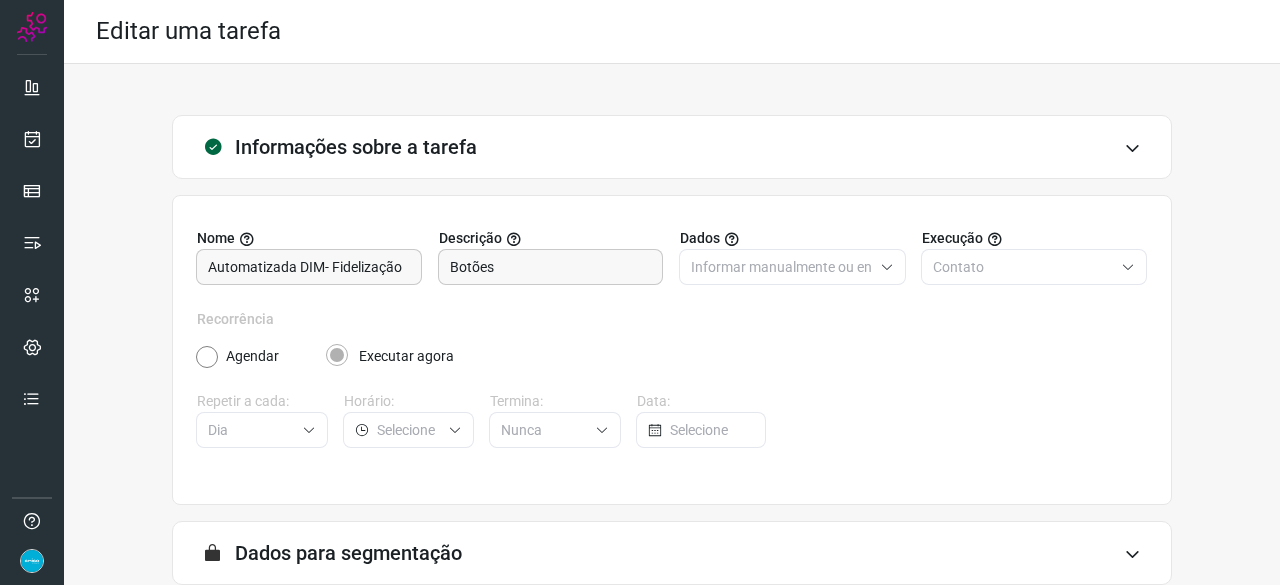 scroll, scrollTop: 195, scrollLeft: 0, axis: vertical 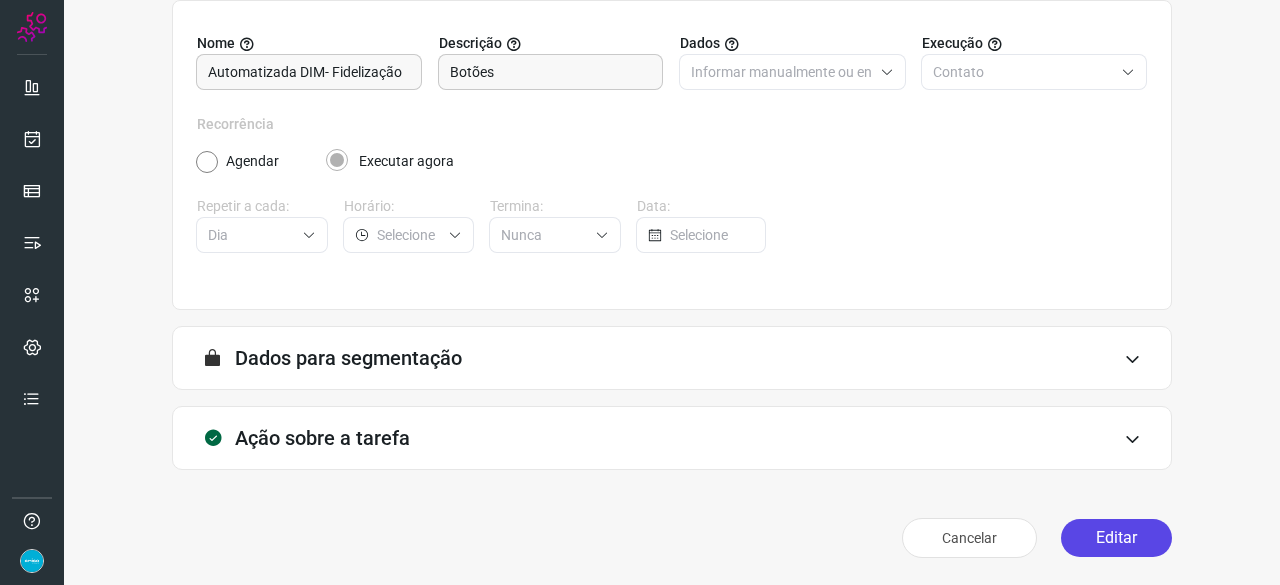 click on "Editar" at bounding box center (1116, 538) 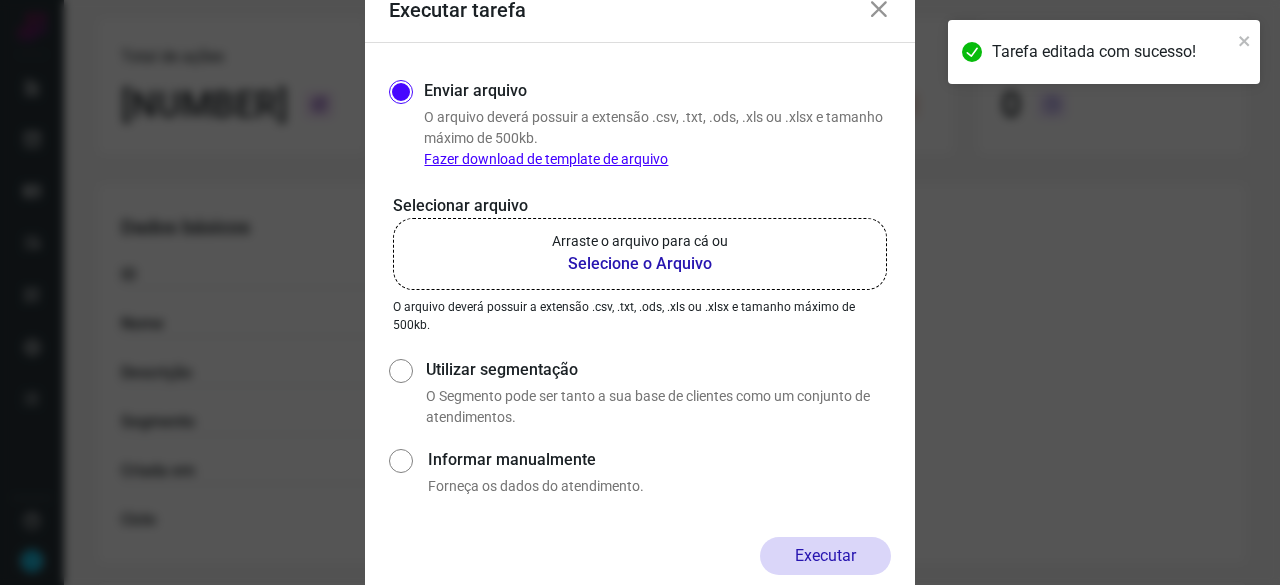 click on "Selecione o Arquivo" at bounding box center (640, 264) 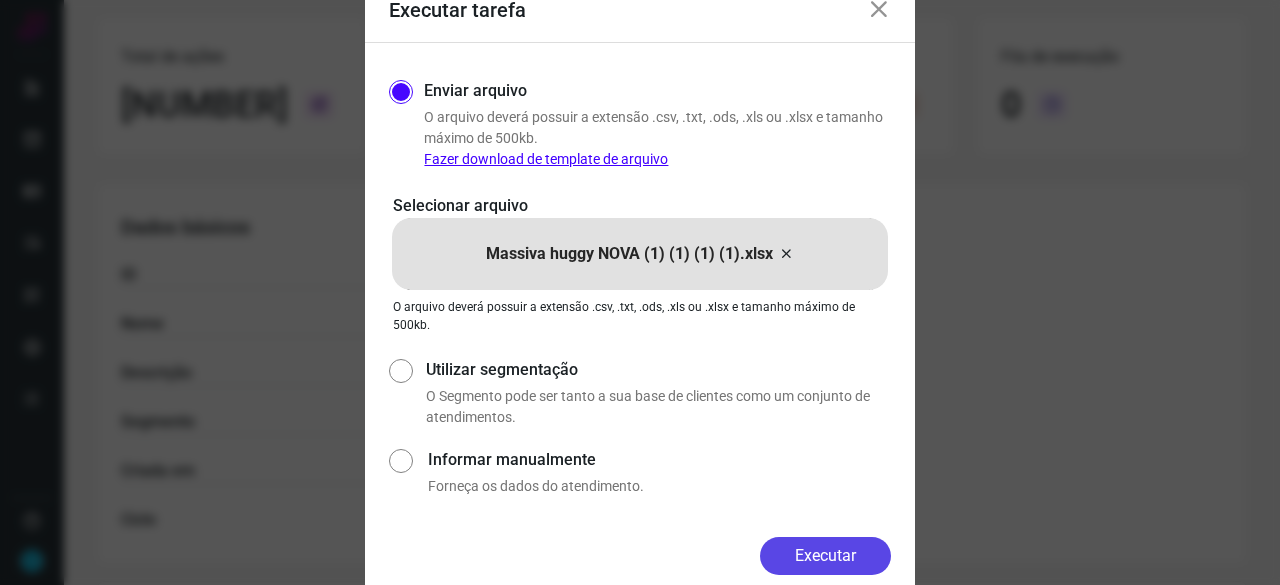 click on "Executar" at bounding box center [825, 556] 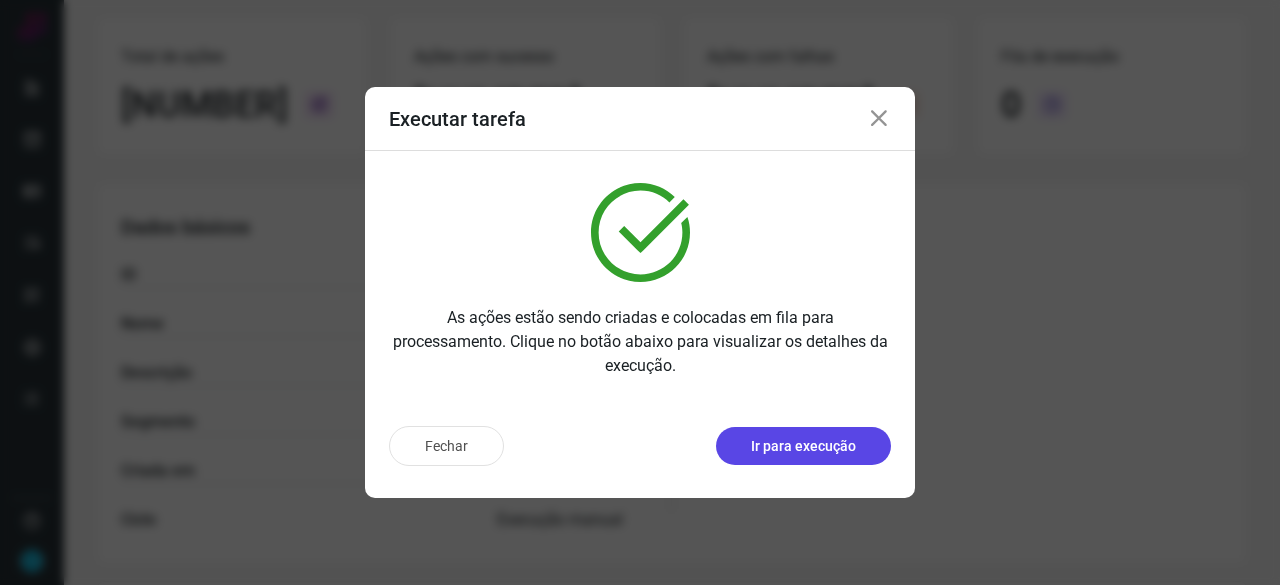 click on "Ir para execução" at bounding box center (803, 446) 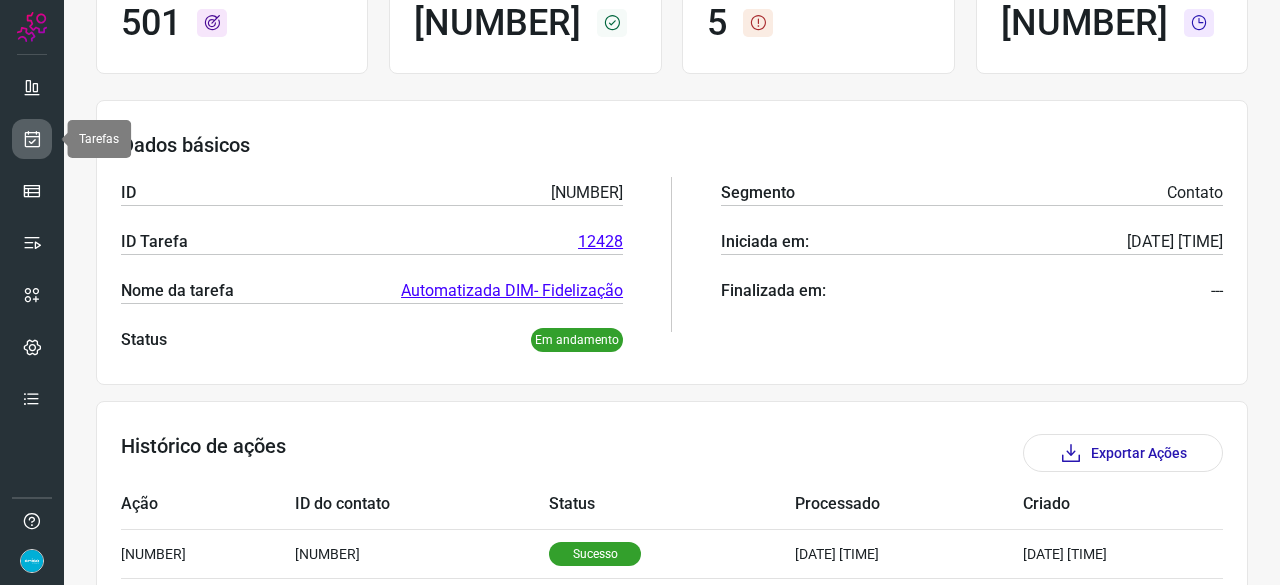 click at bounding box center [32, 139] 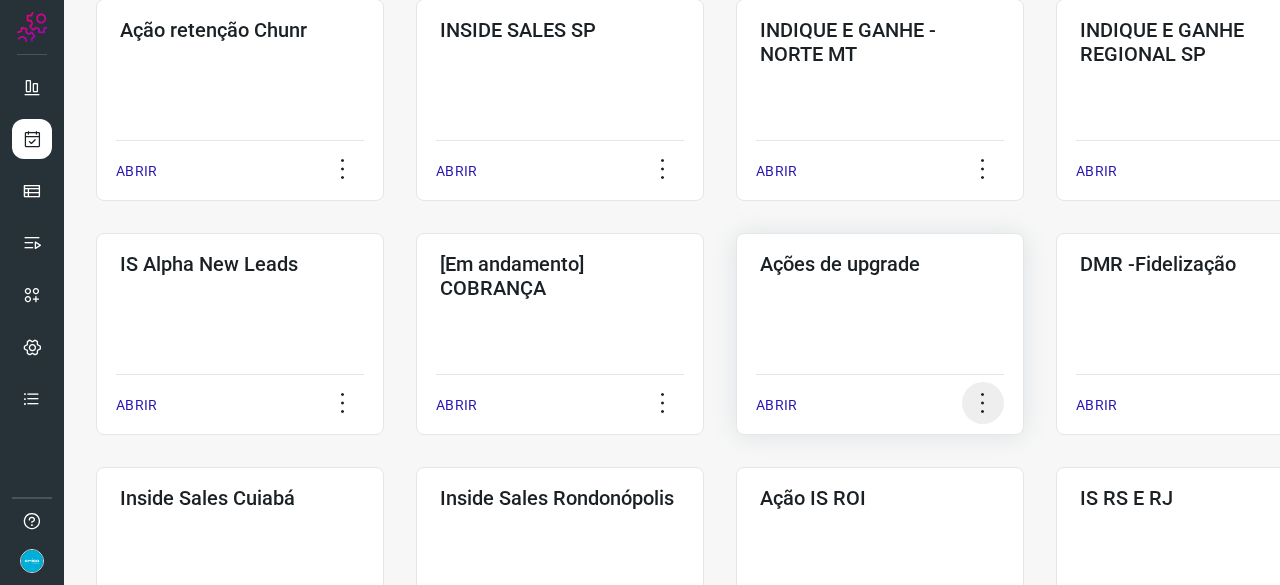 scroll, scrollTop: 660, scrollLeft: 0, axis: vertical 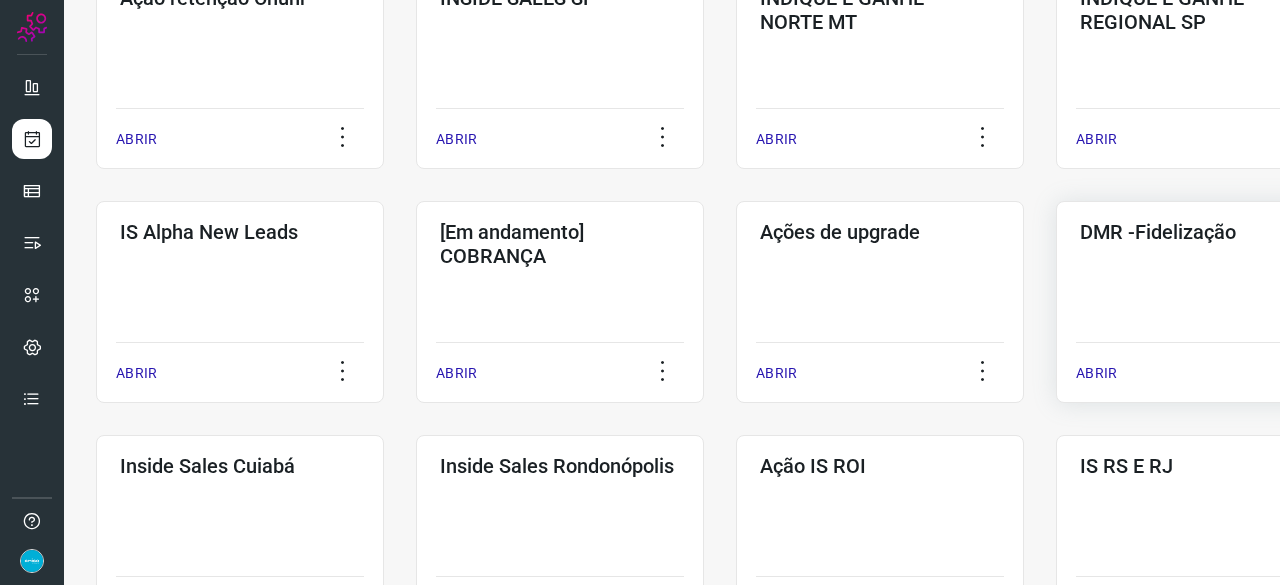 click on "ABRIR" at bounding box center (1200, 367) 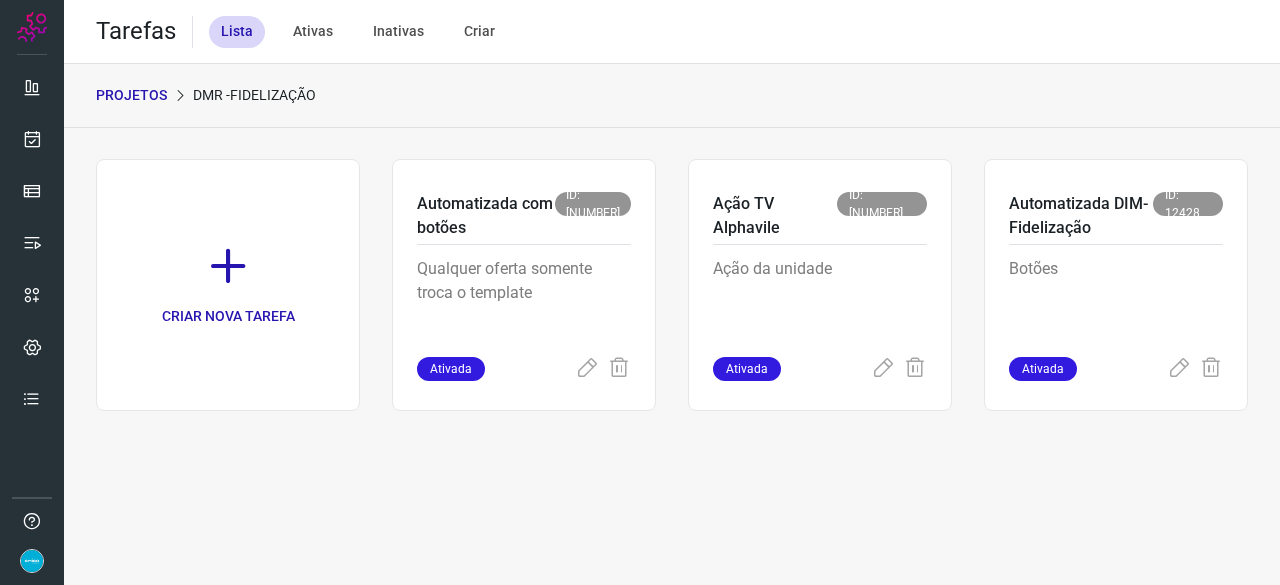 scroll, scrollTop: 0, scrollLeft: 0, axis: both 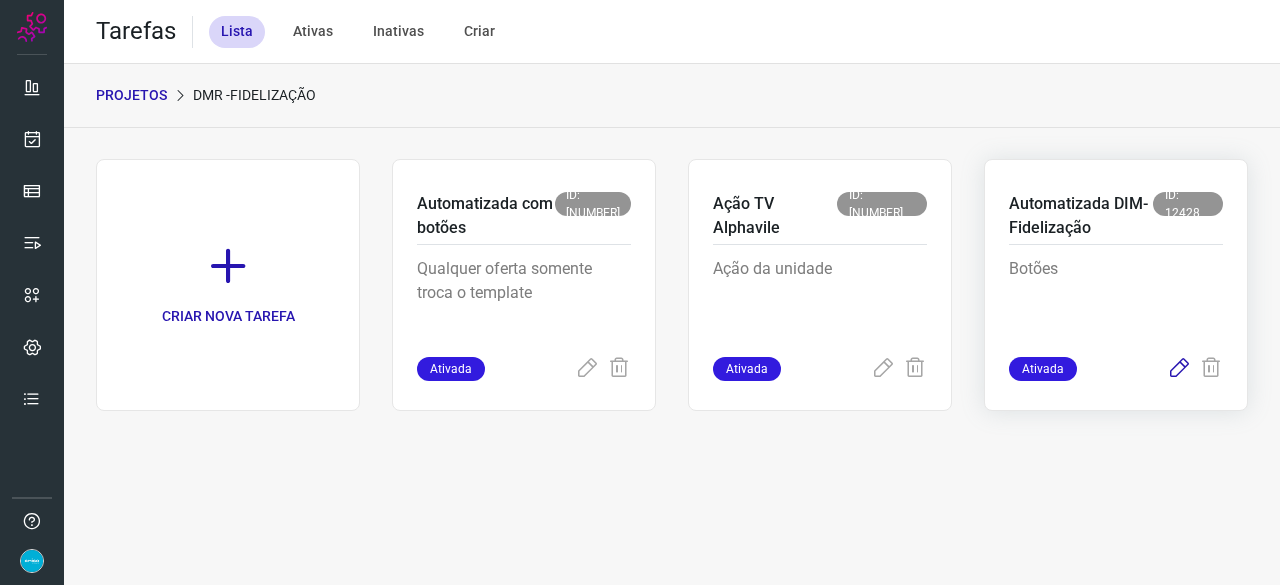 click at bounding box center [1179, 369] 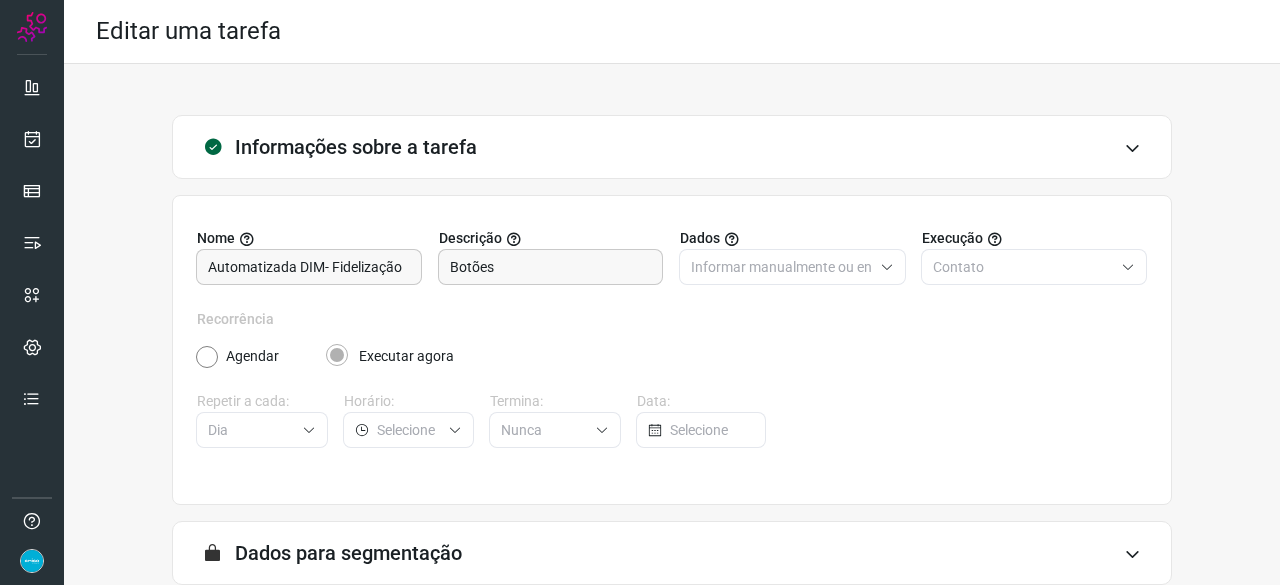 scroll, scrollTop: 195, scrollLeft: 0, axis: vertical 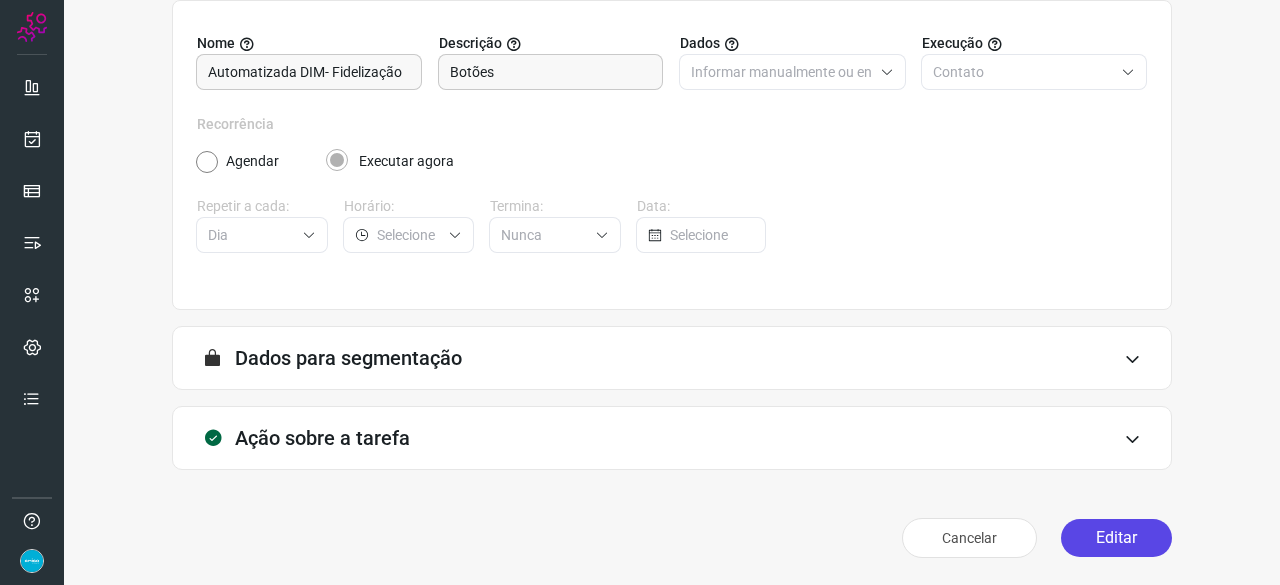 drag, startPoint x: 1100, startPoint y: 530, endPoint x: 1095, endPoint y: 520, distance: 11.18034 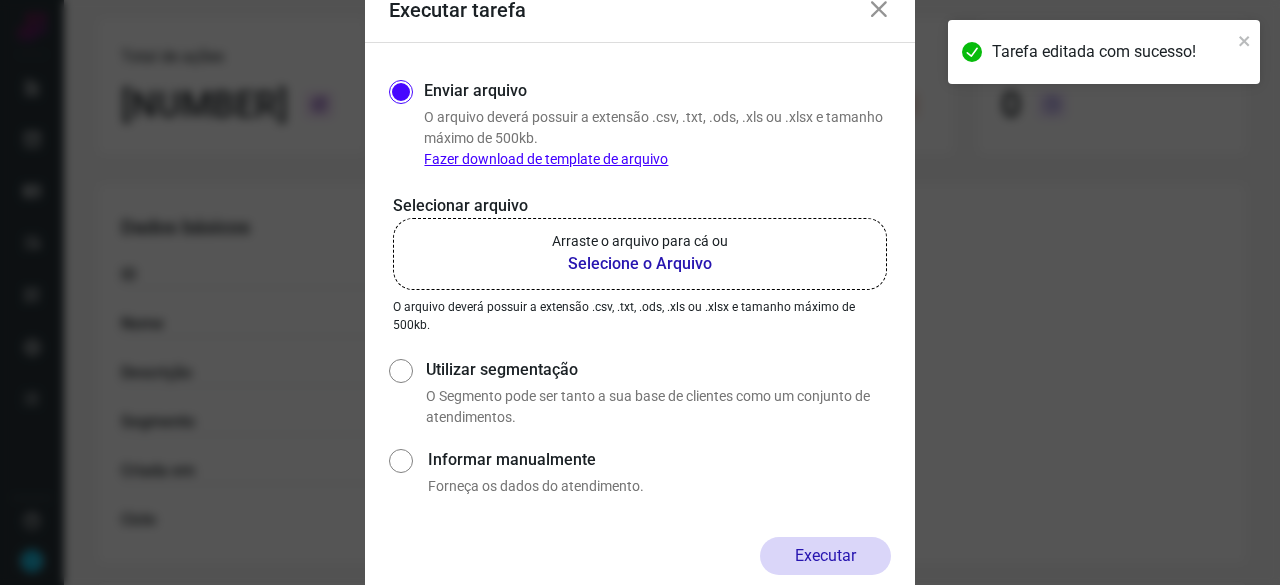 click on "Selecione o Arquivo" at bounding box center [640, 264] 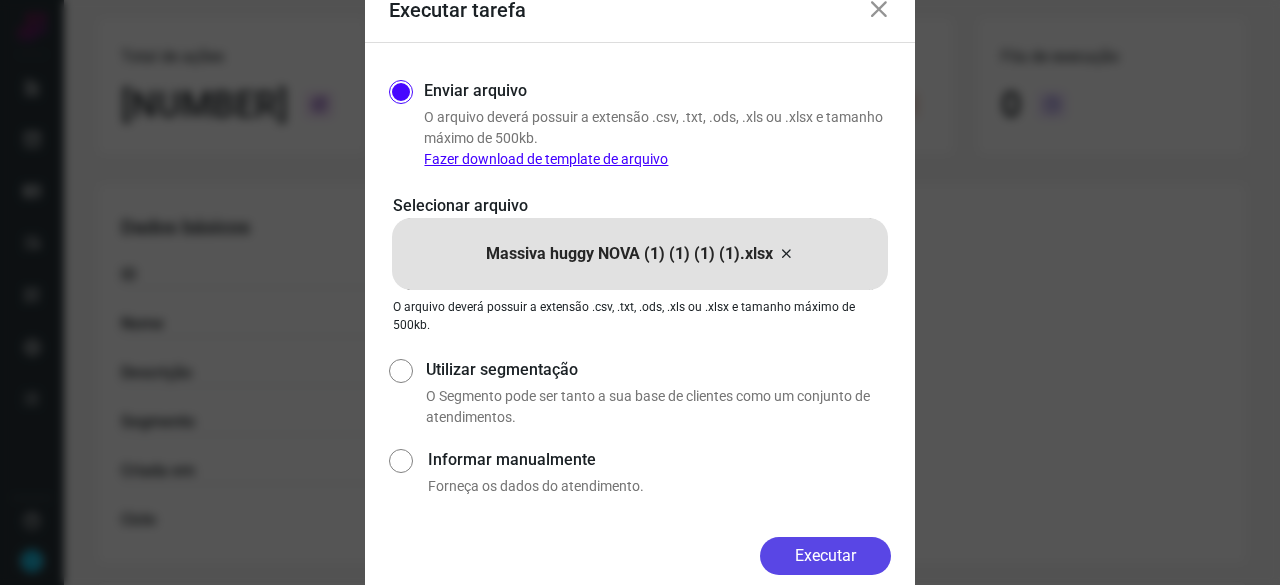 click on "Executar" at bounding box center (825, 556) 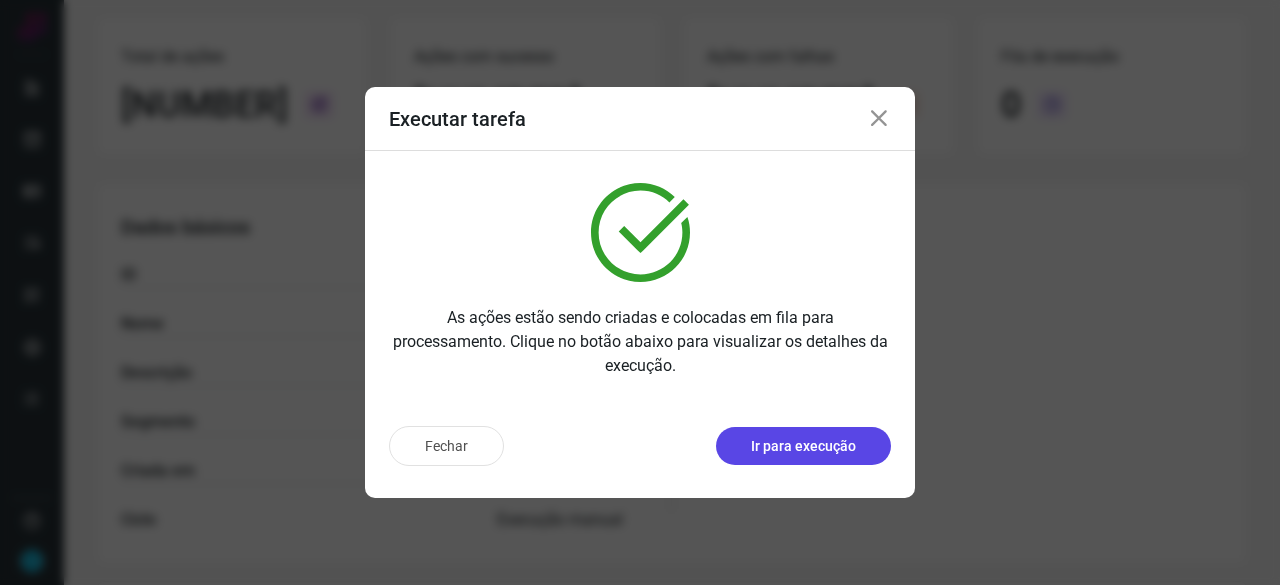 click on "Ir para execução" at bounding box center [803, 446] 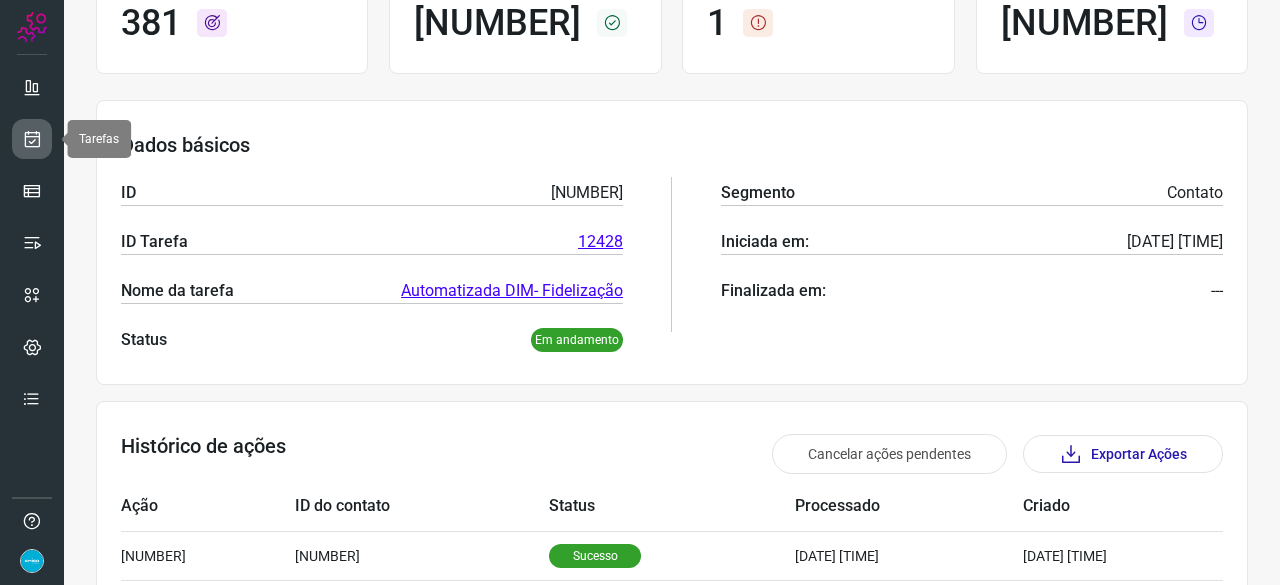 click at bounding box center [32, 139] 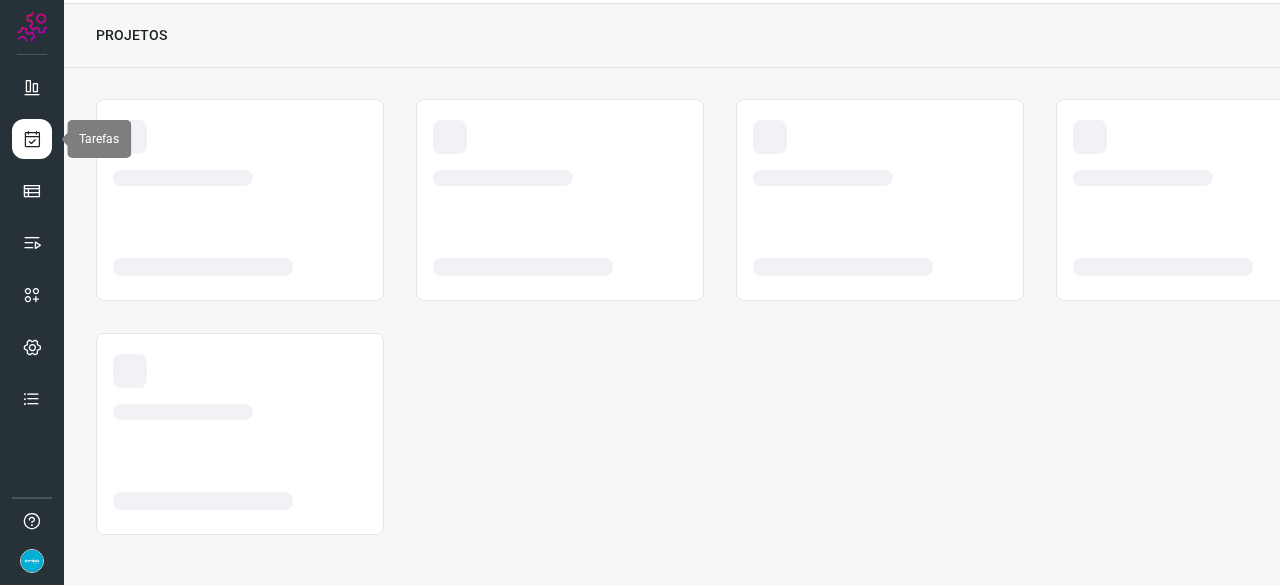 scroll, scrollTop: 60, scrollLeft: 0, axis: vertical 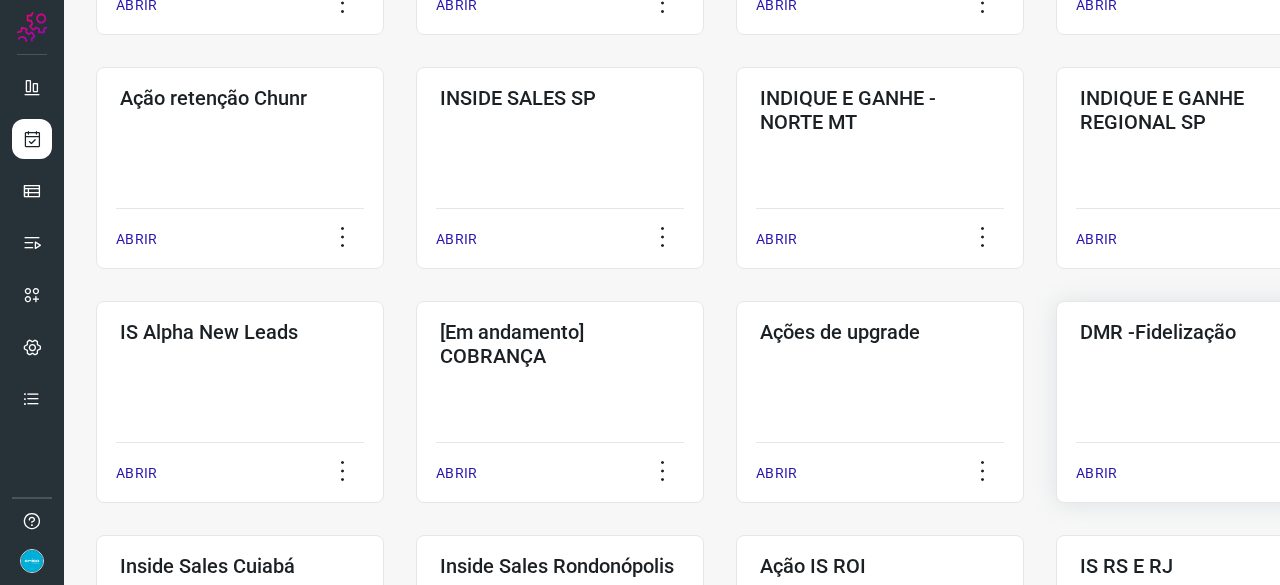click on "ABRIR" at bounding box center (1096, 473) 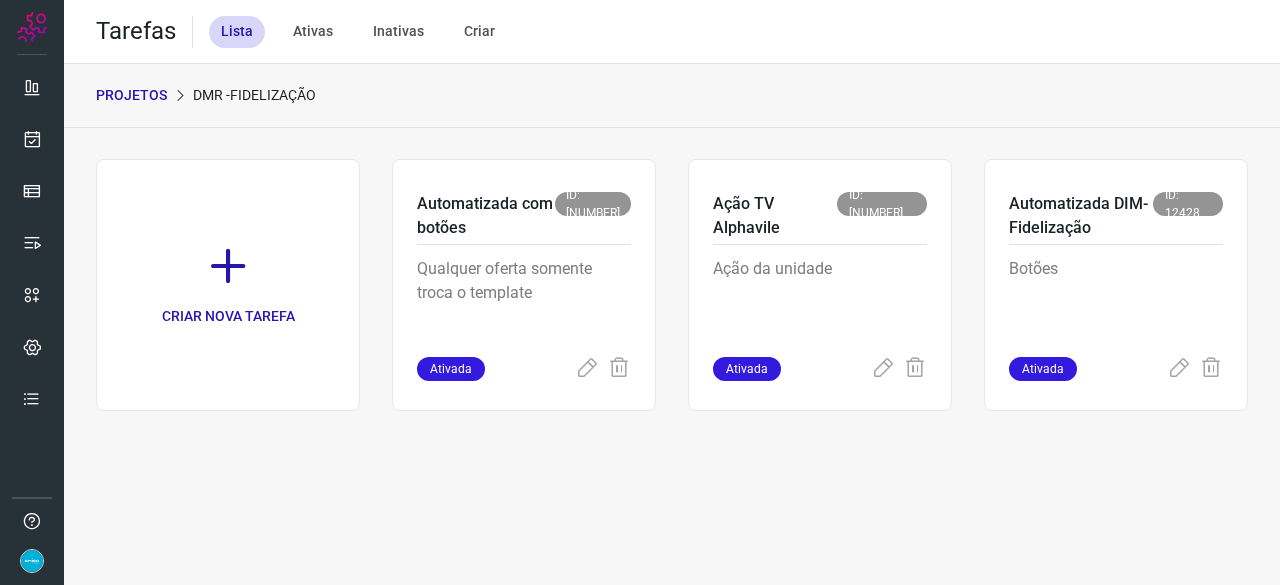 scroll, scrollTop: 0, scrollLeft: 0, axis: both 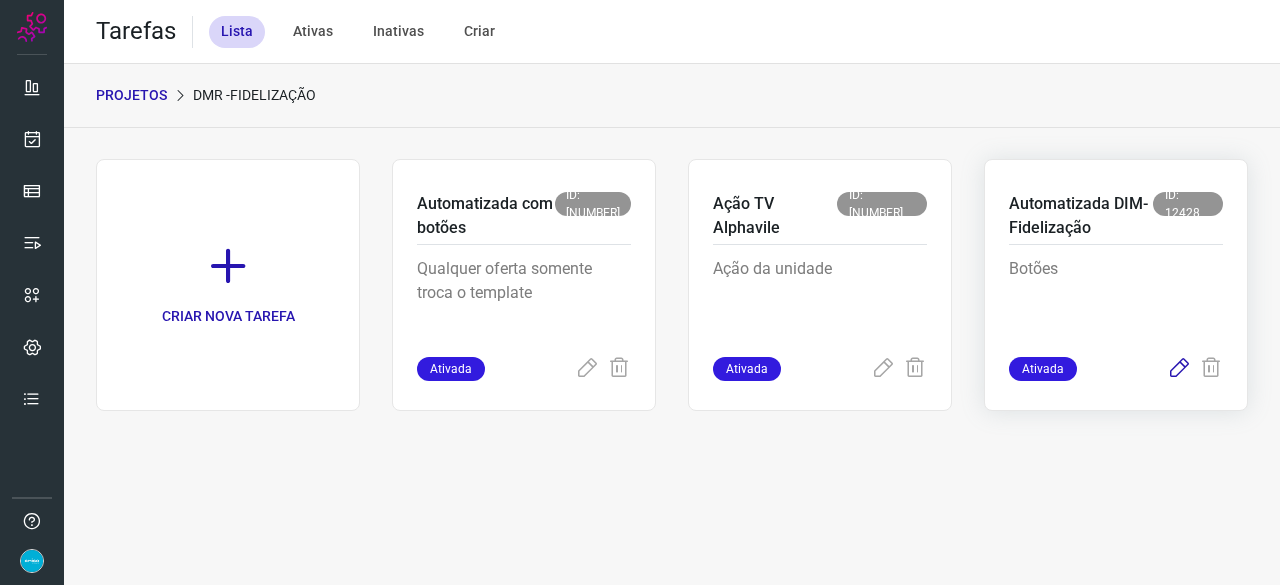 click at bounding box center (1179, 369) 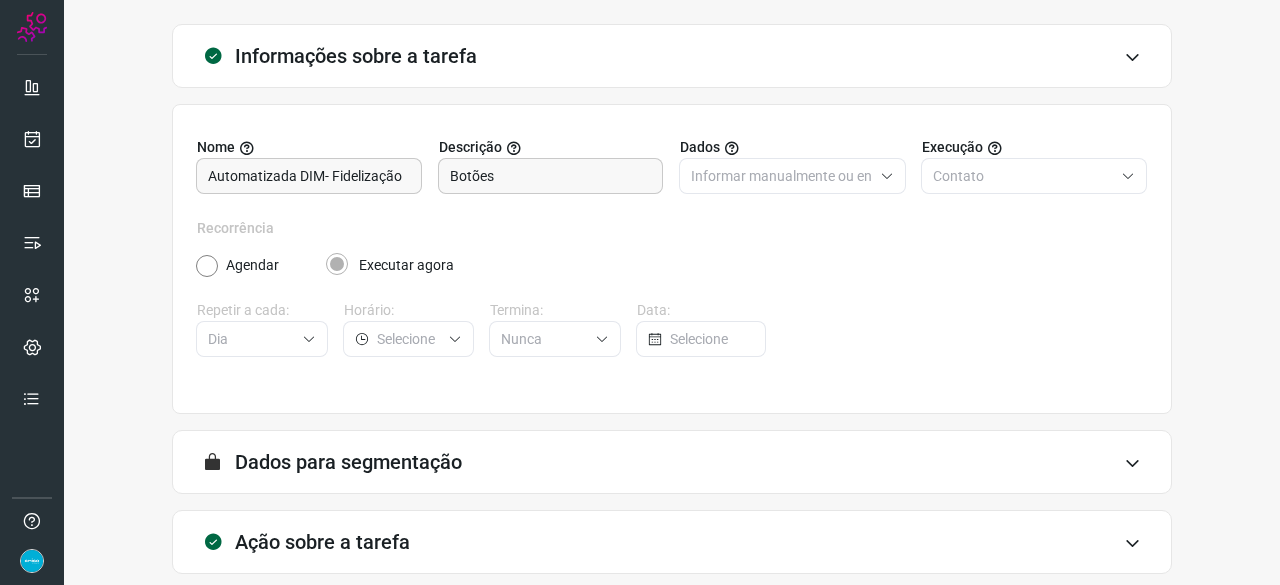 scroll, scrollTop: 195, scrollLeft: 0, axis: vertical 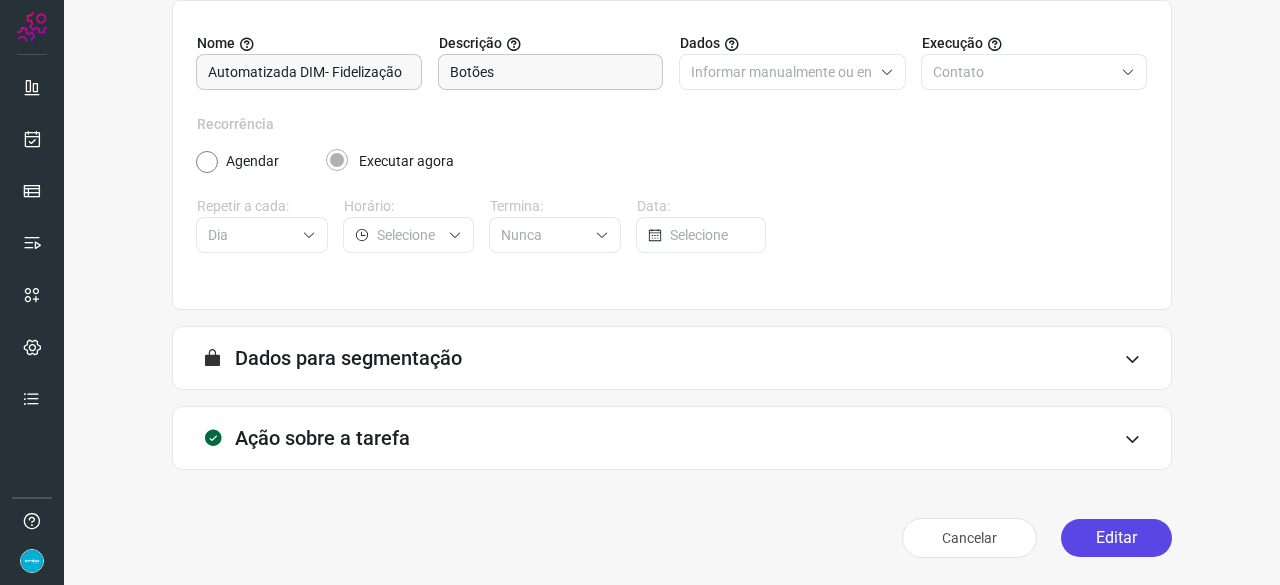 click on "Editar" at bounding box center (1116, 538) 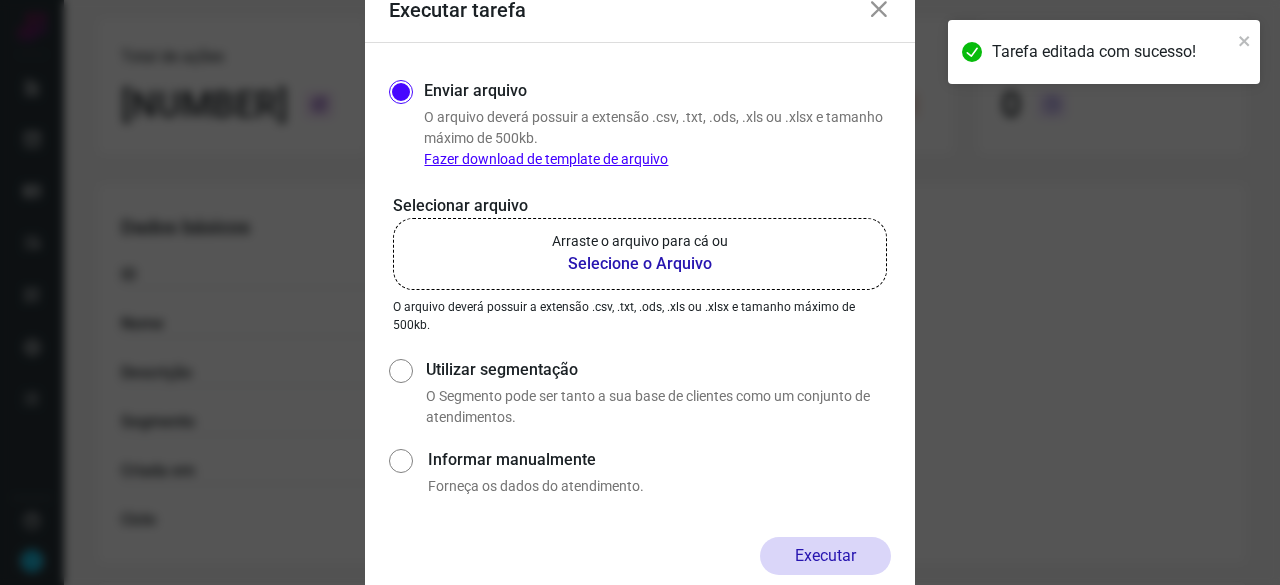 click on "Selecione o Arquivo" at bounding box center (640, 264) 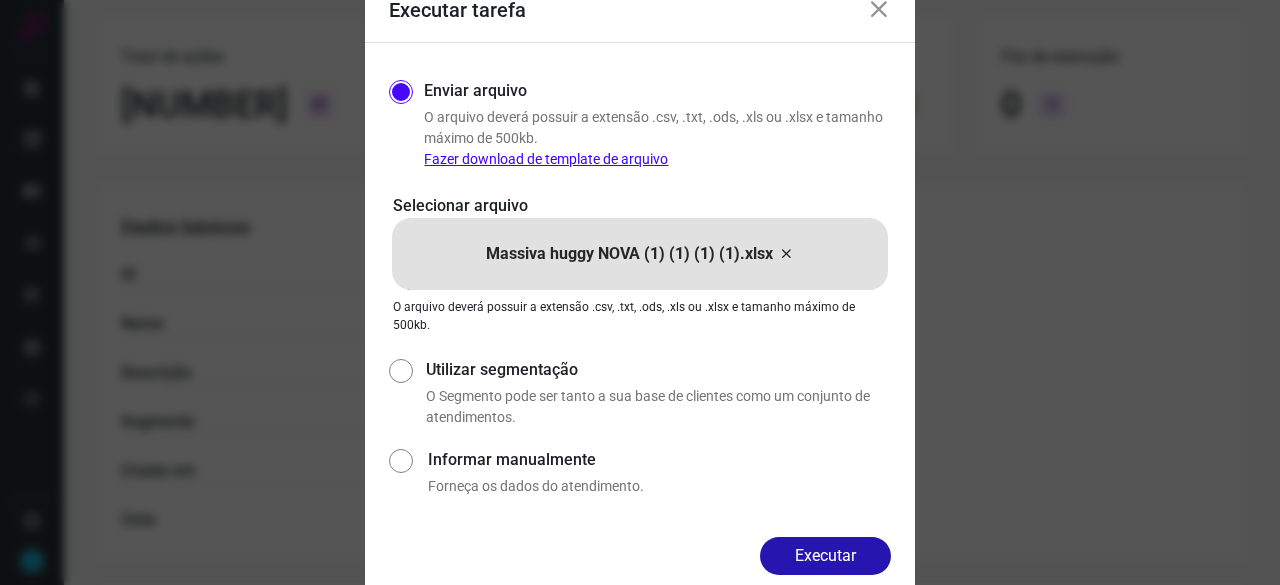 drag, startPoint x: 850, startPoint y: 549, endPoint x: 892, endPoint y: 565, distance: 44.94441 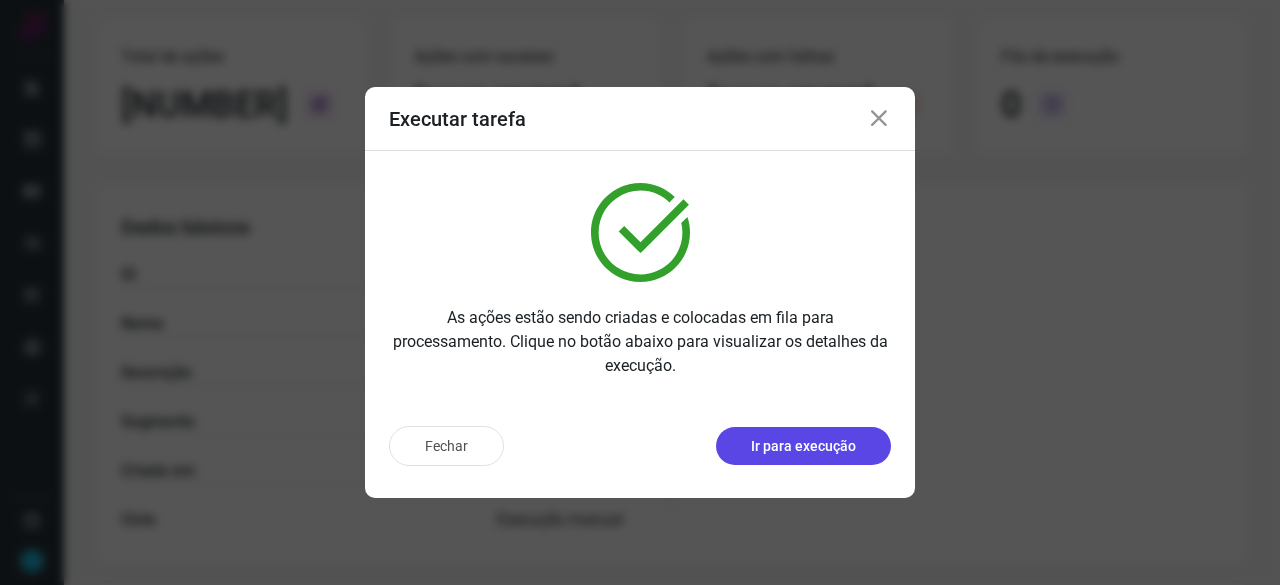 click on "Ir para execução" at bounding box center [803, 446] 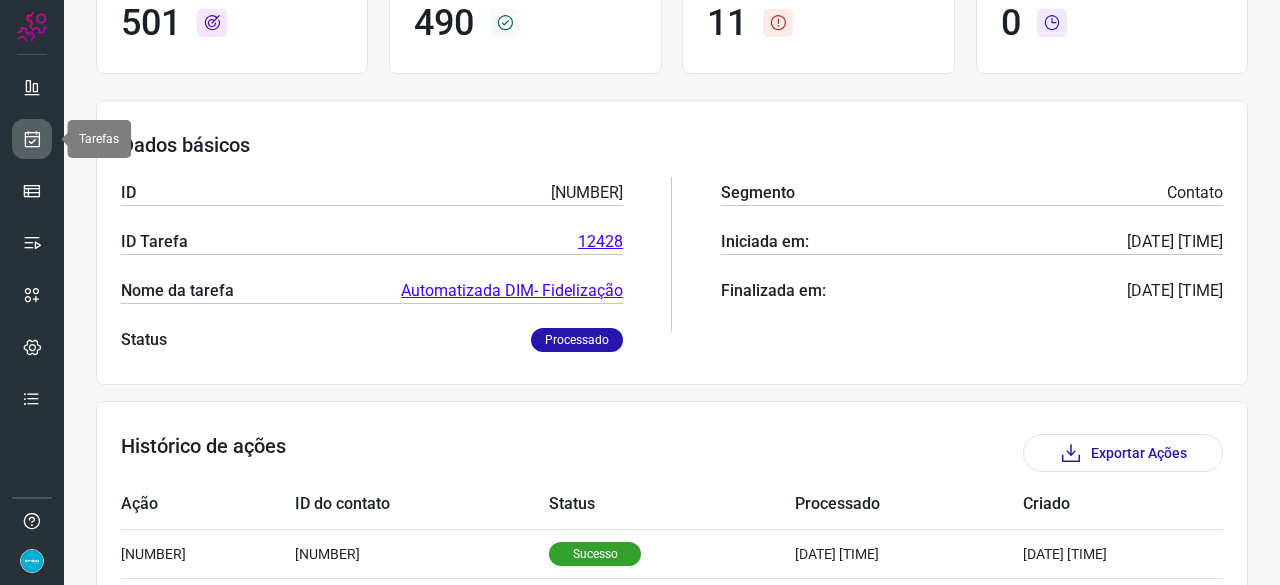 click at bounding box center (32, 139) 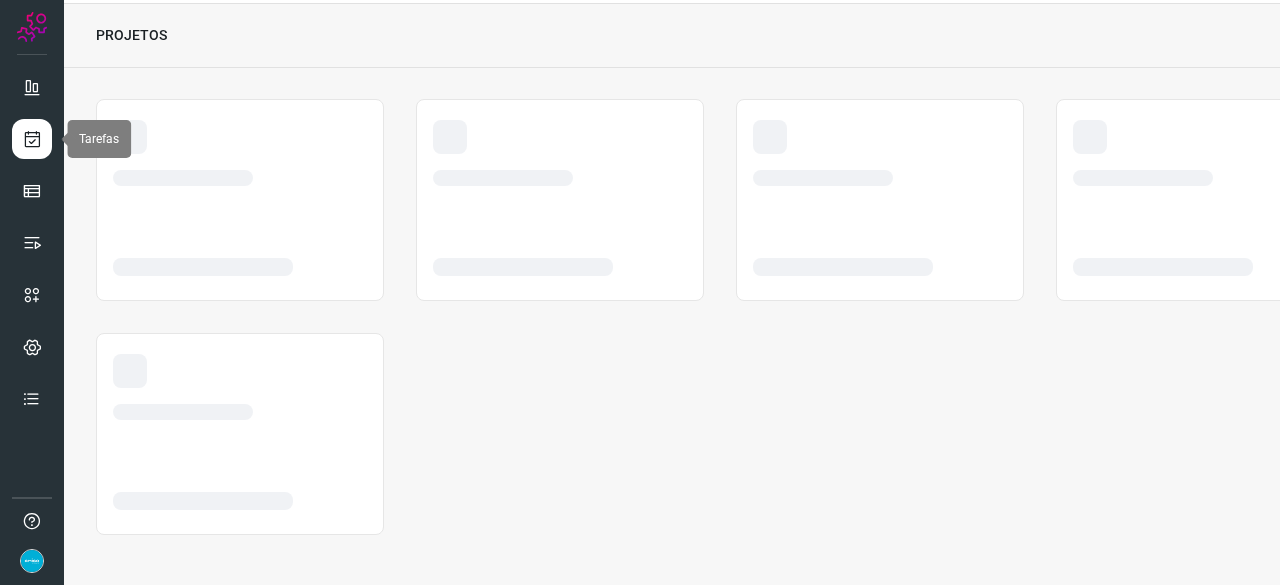 scroll, scrollTop: 60, scrollLeft: 0, axis: vertical 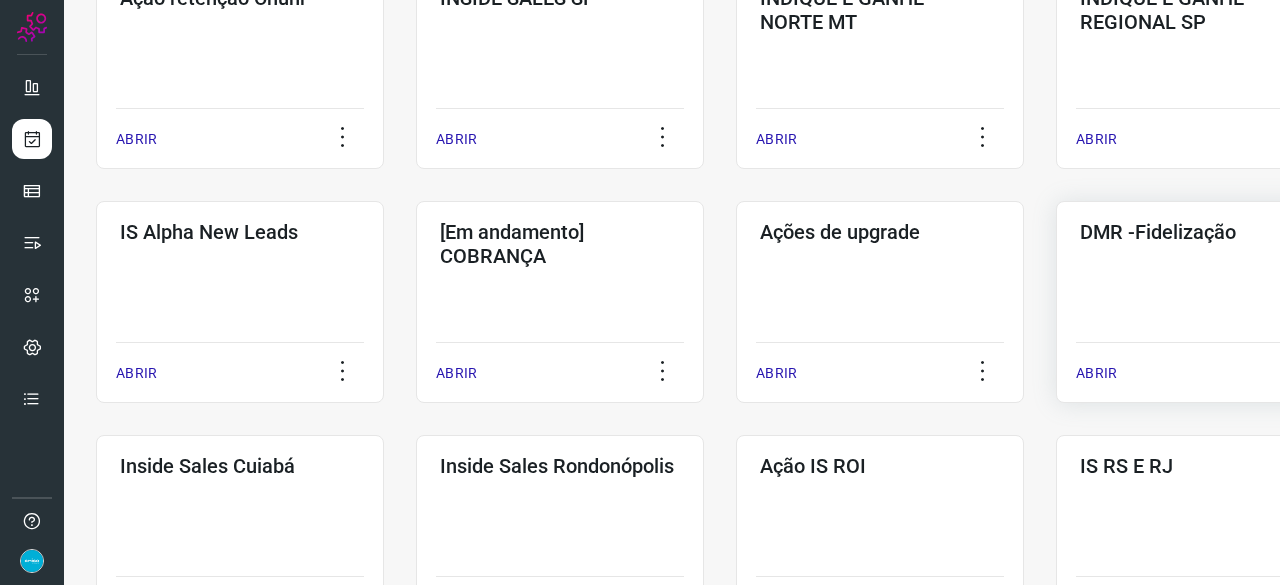 click on "ABRIR" at bounding box center [1096, 373] 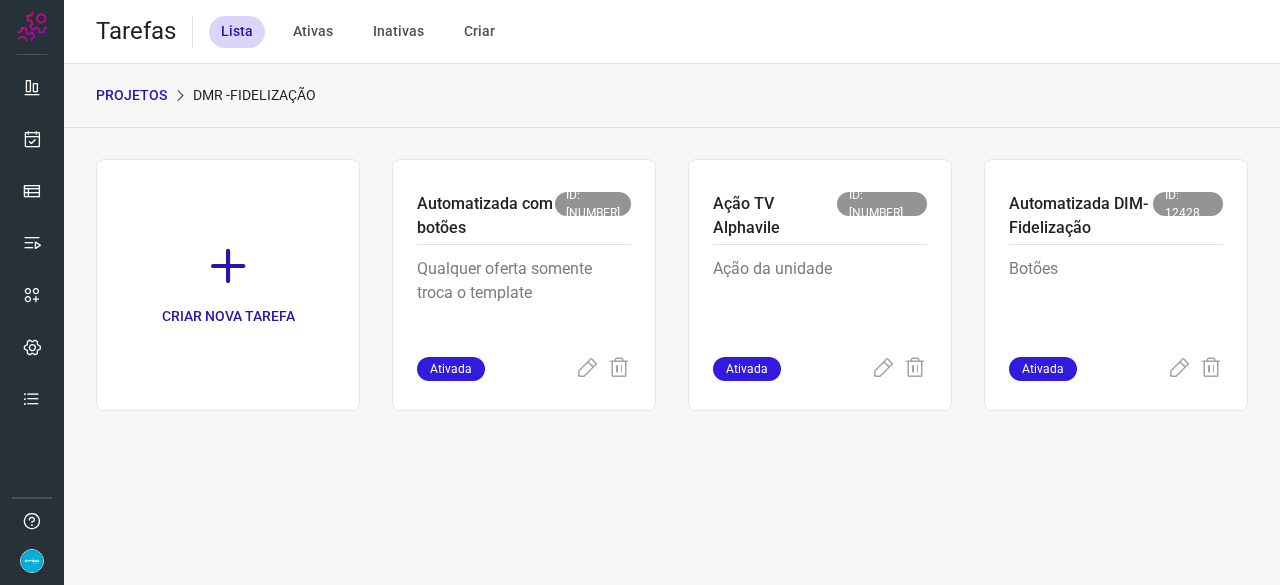 scroll, scrollTop: 0, scrollLeft: 0, axis: both 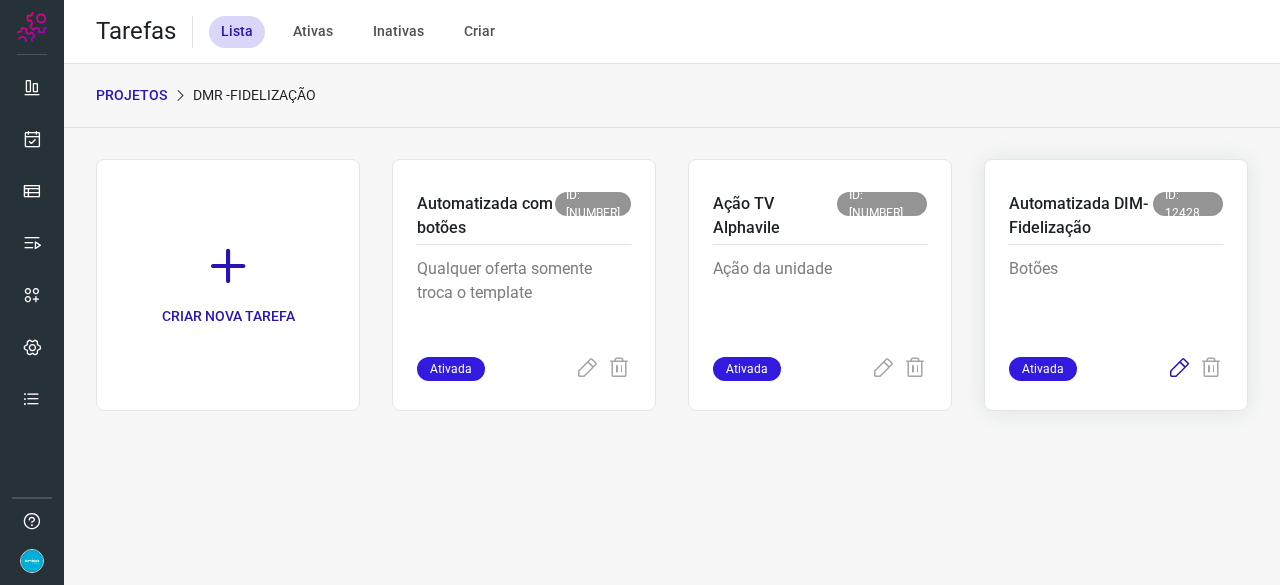 click at bounding box center [1179, 369] 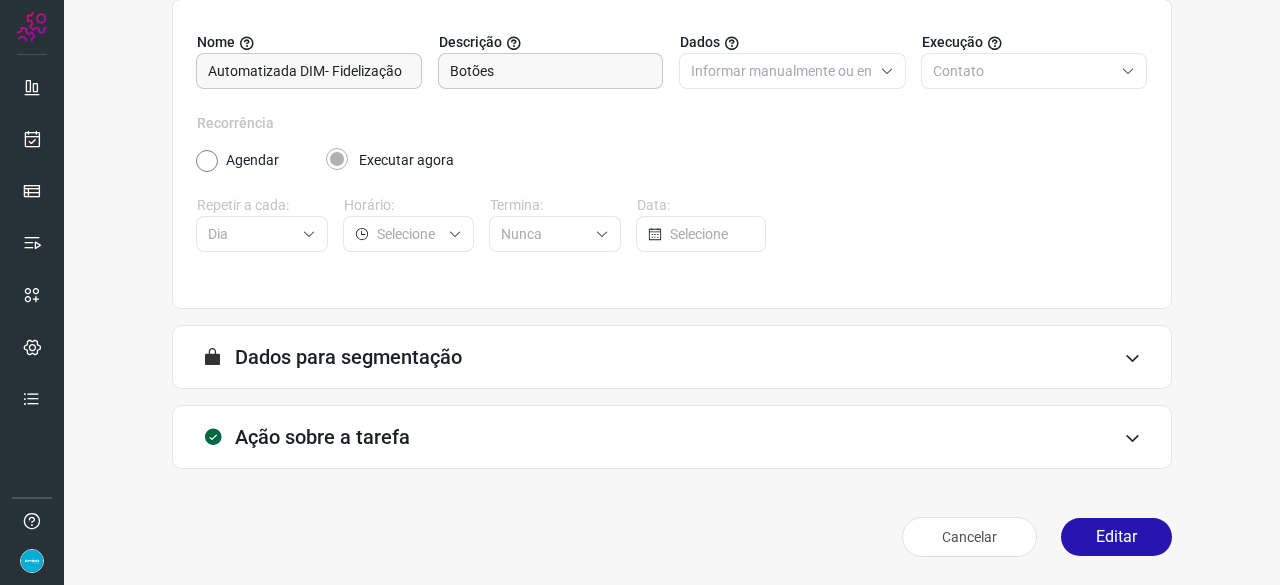 scroll, scrollTop: 195, scrollLeft: 0, axis: vertical 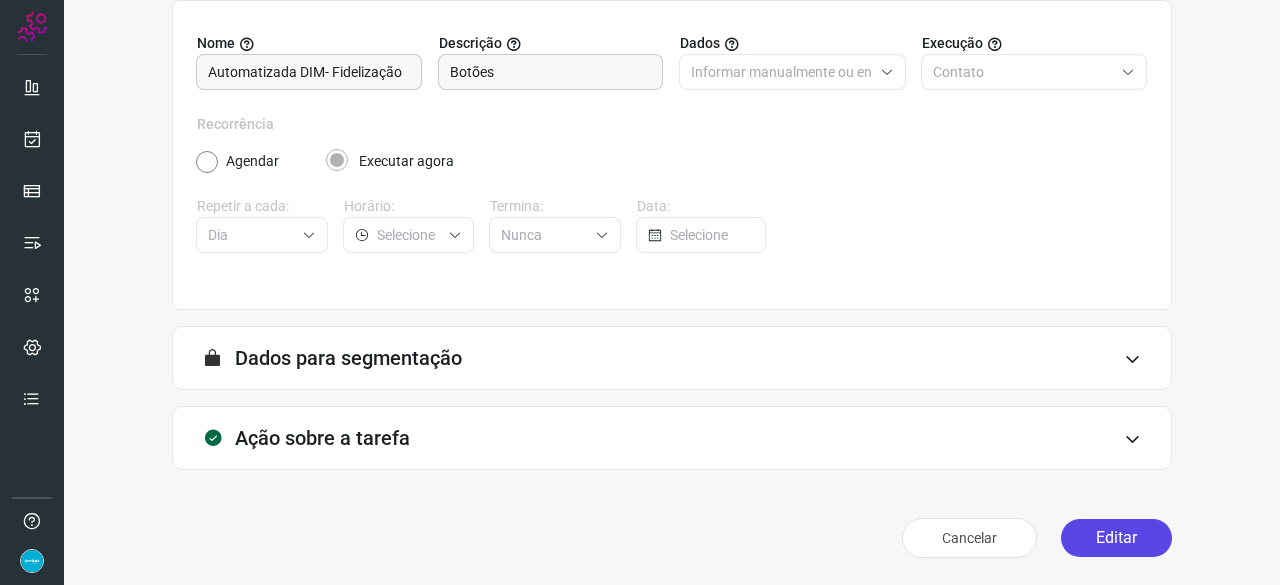 click on "Editar" at bounding box center [1116, 538] 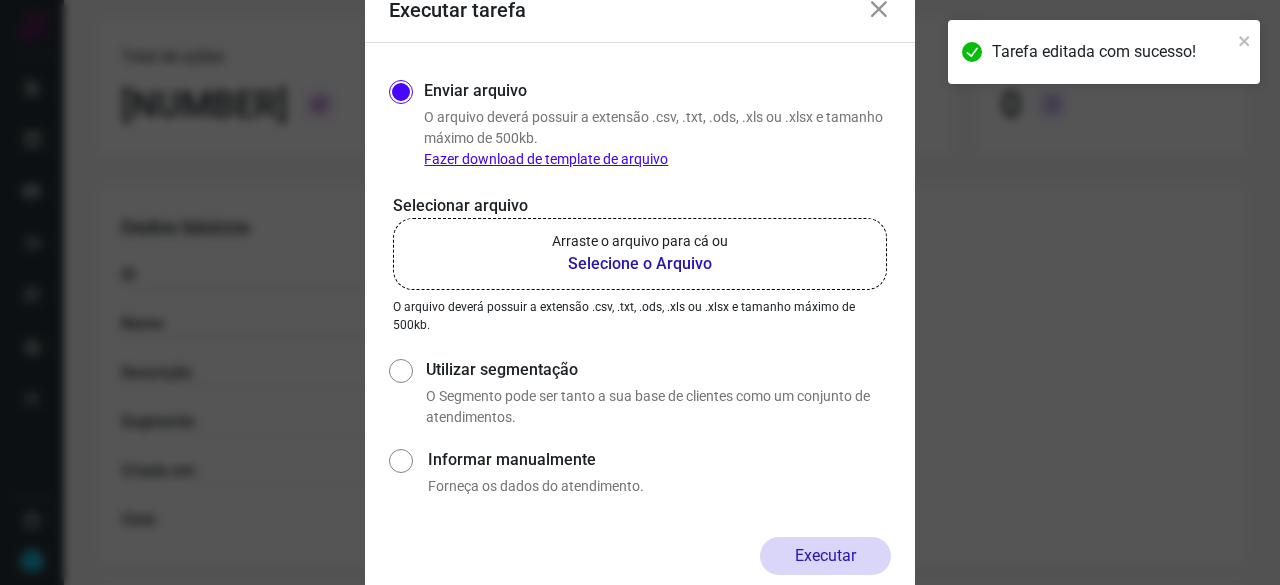 click on "Selecione o Arquivo" at bounding box center [640, 264] 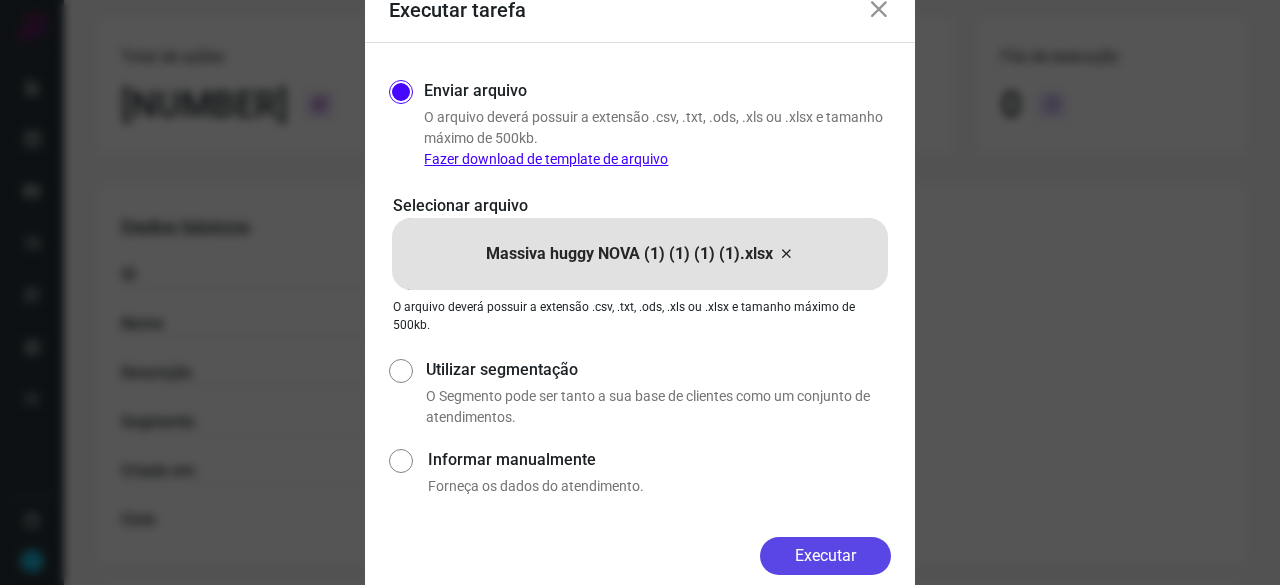 click on "Executar" at bounding box center (825, 556) 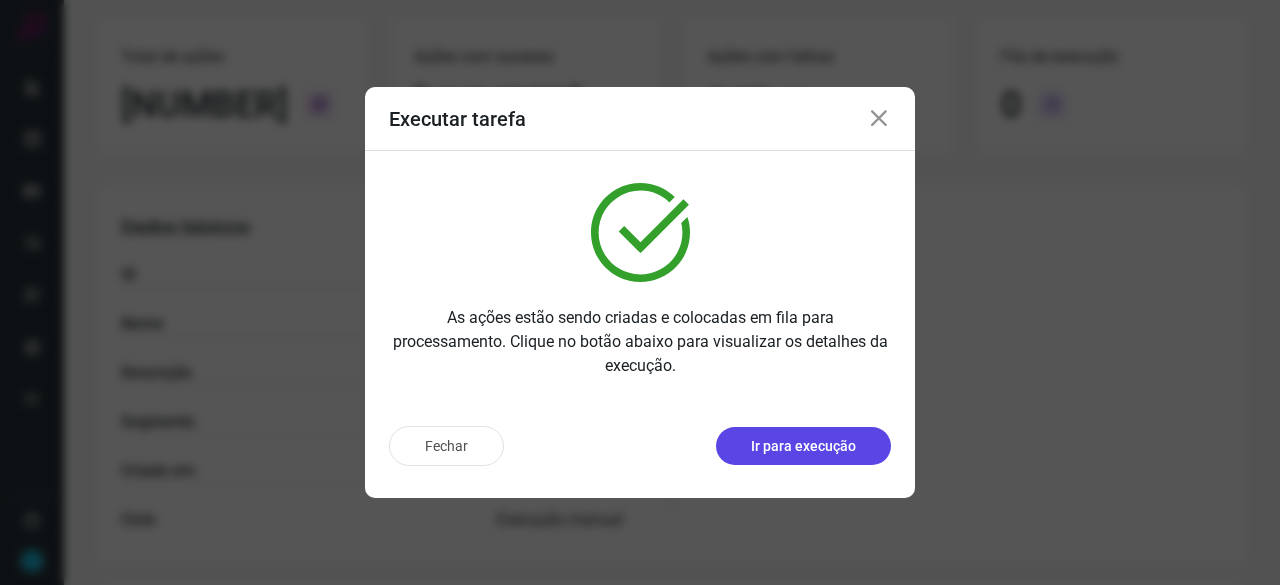 click on "Ir para execução" at bounding box center (803, 446) 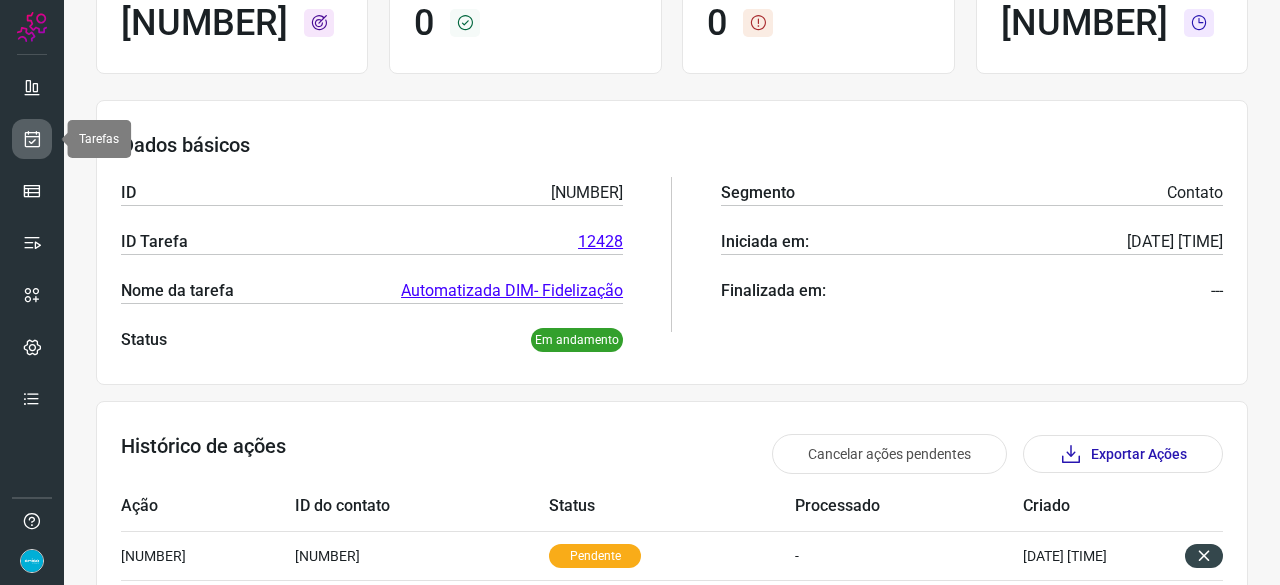 click at bounding box center (32, 139) 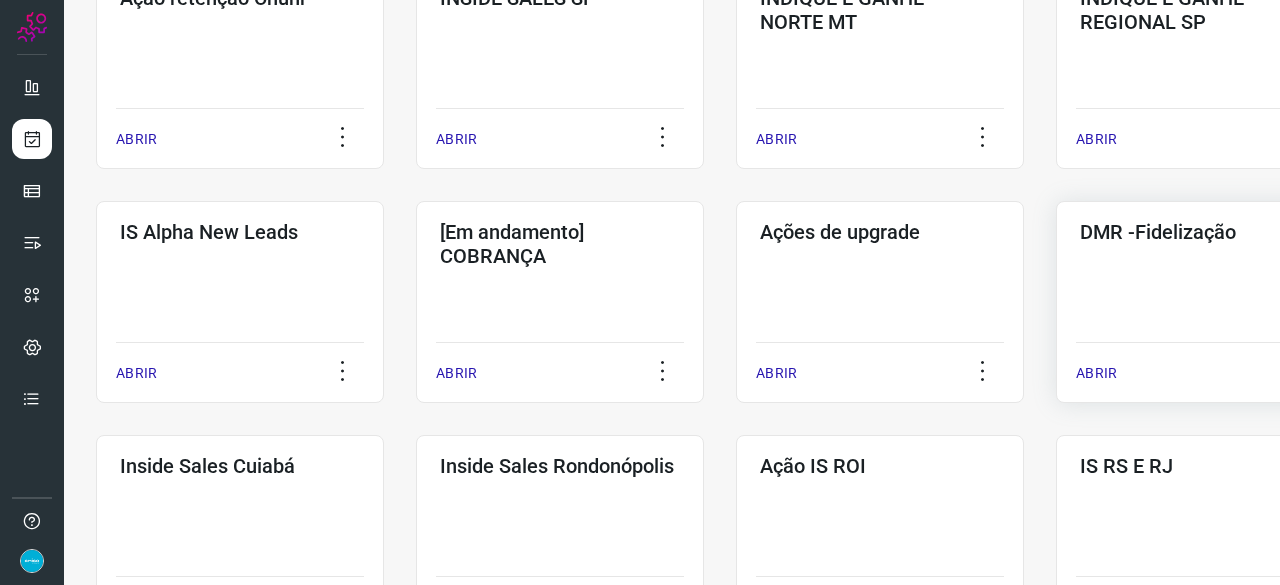 click on "ABRIR" at bounding box center [1096, 373] 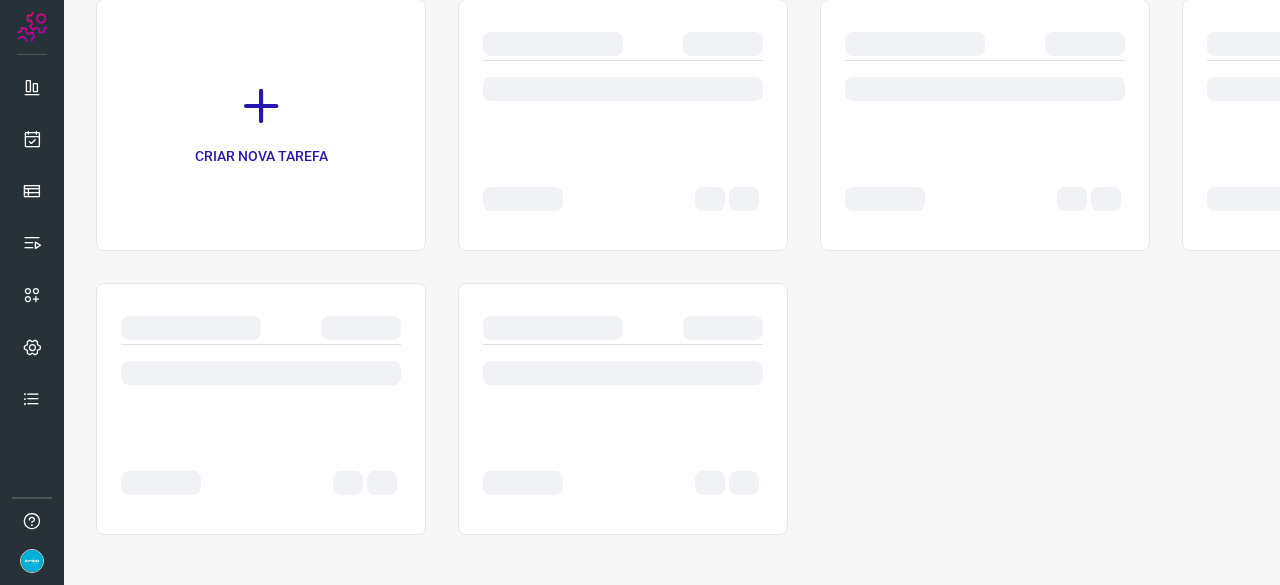 scroll, scrollTop: 0, scrollLeft: 0, axis: both 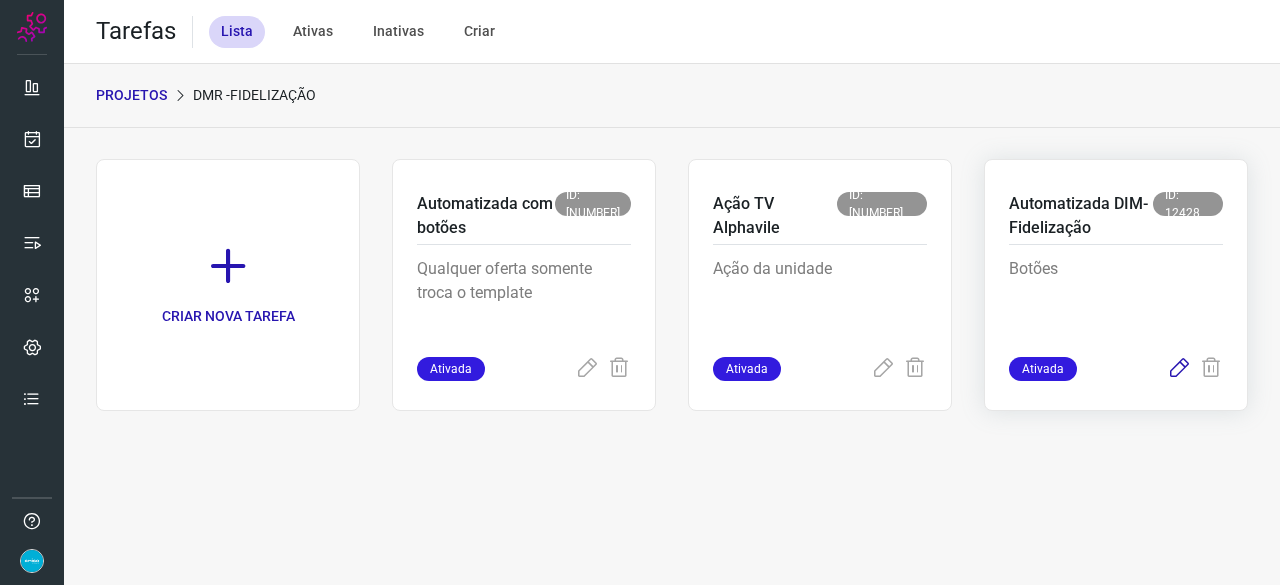 click at bounding box center (1179, 369) 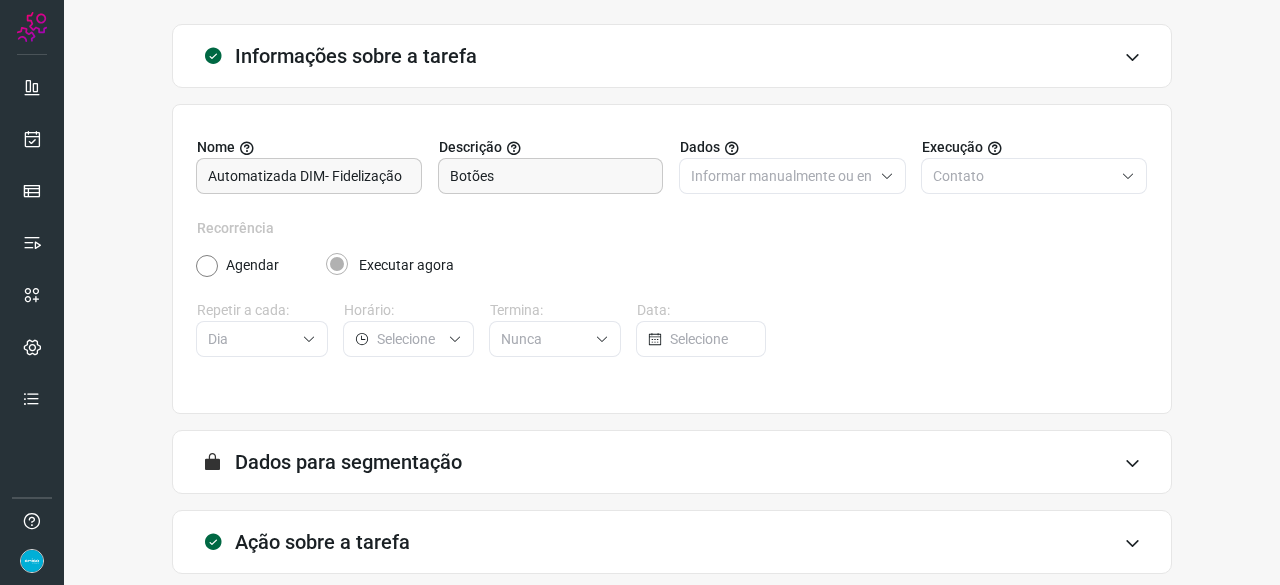 scroll, scrollTop: 195, scrollLeft: 0, axis: vertical 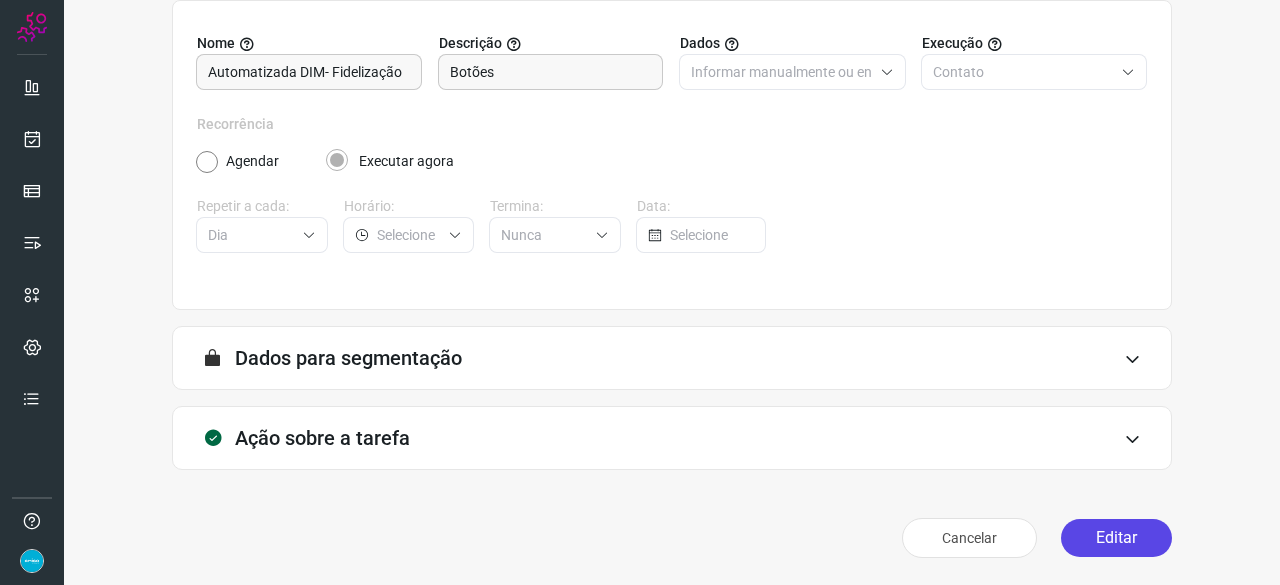 click on "Editar" at bounding box center [1116, 538] 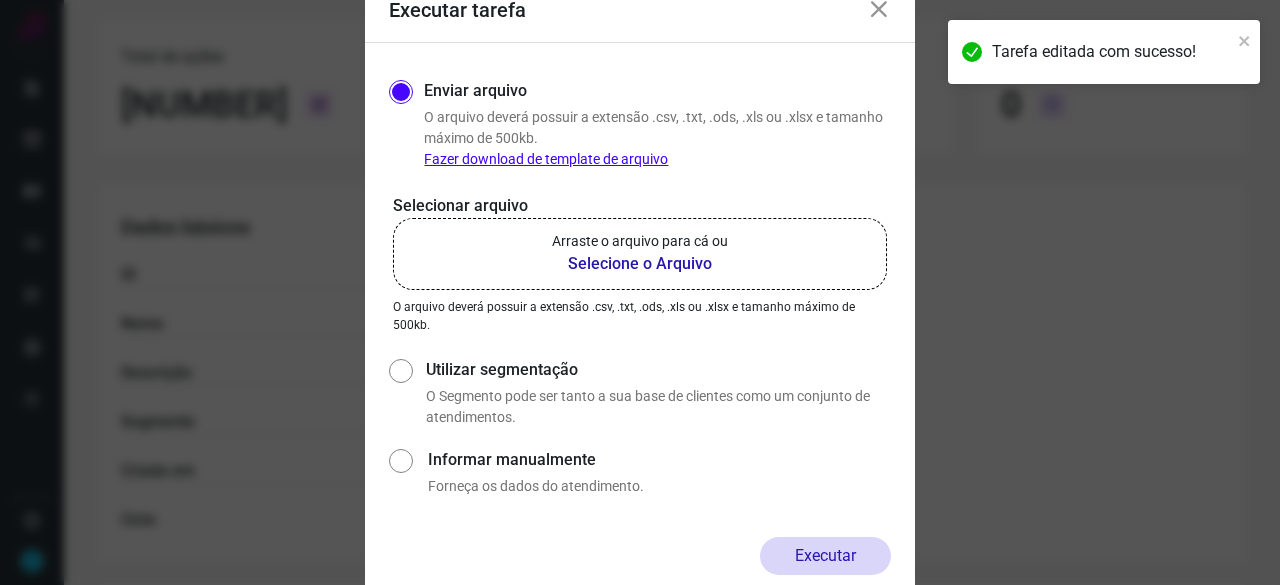 click on "Selecione o Arquivo" at bounding box center [640, 264] 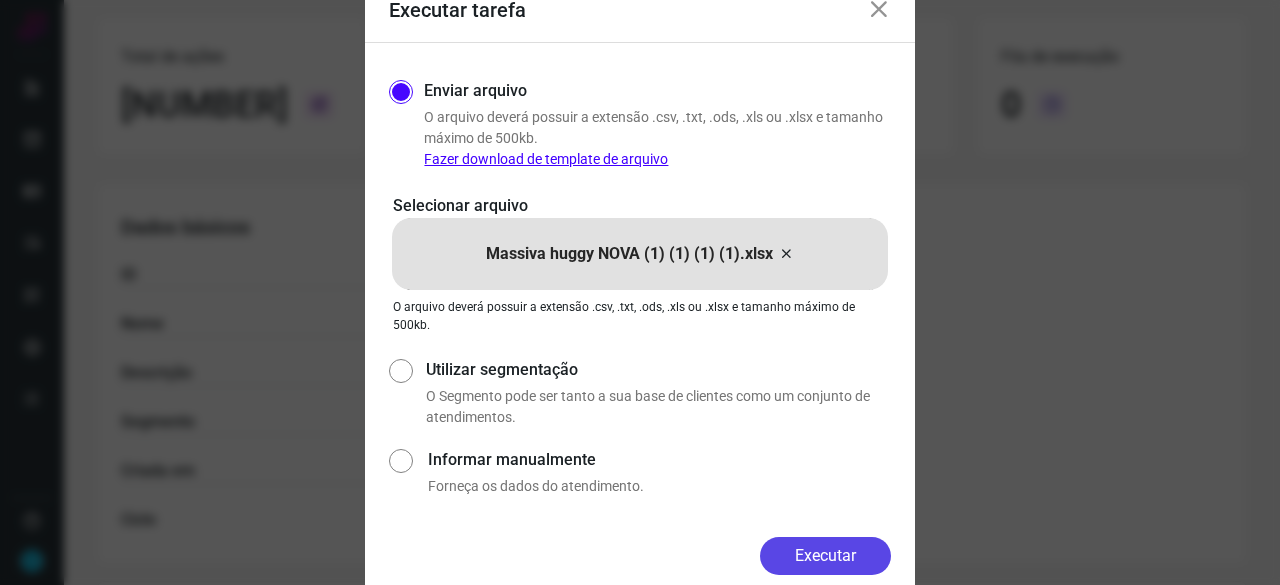 click on "Executar" at bounding box center [825, 556] 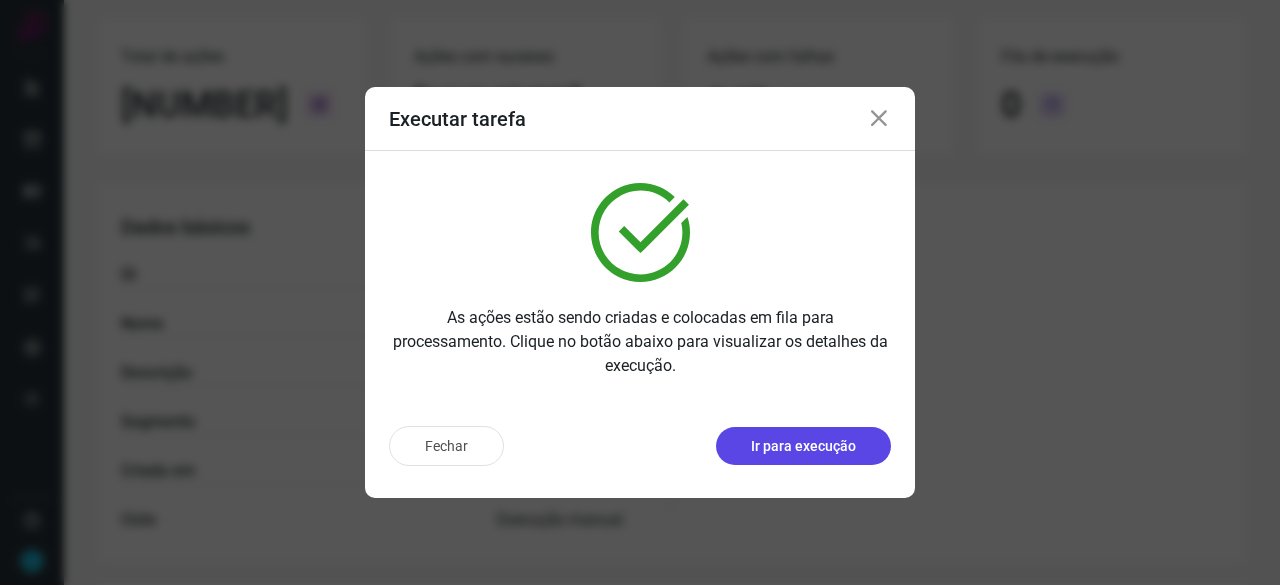 click on "Ir para execução" at bounding box center [803, 446] 